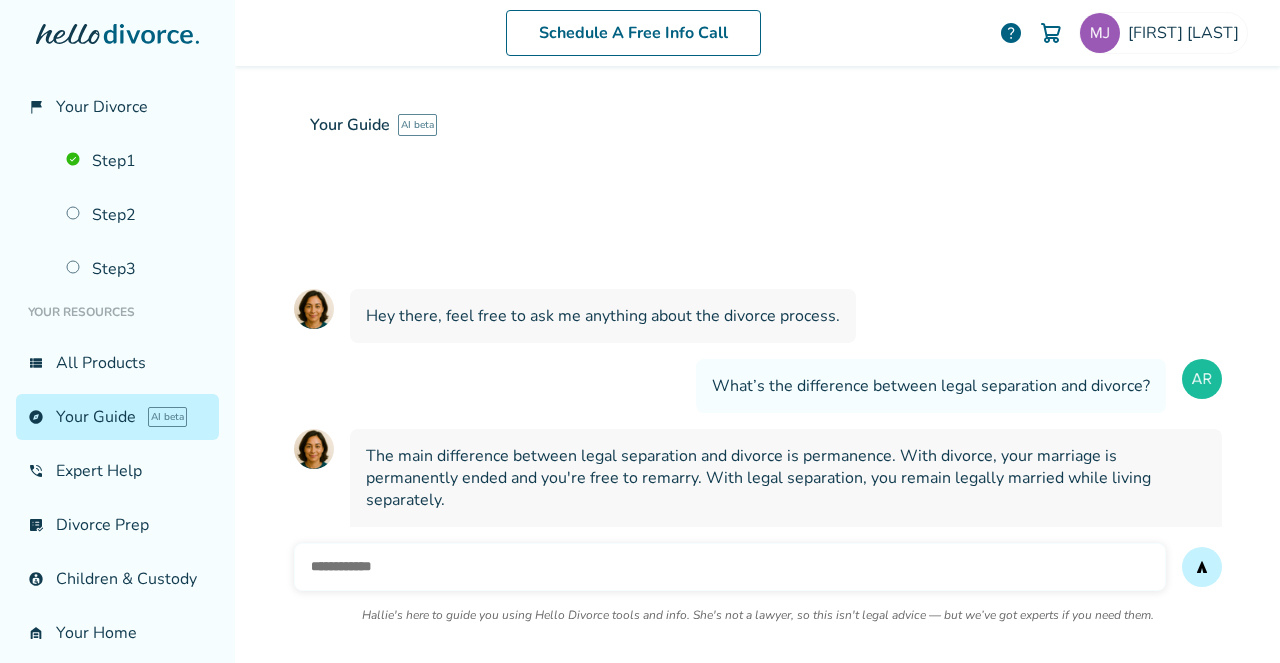 scroll, scrollTop: 0, scrollLeft: 0, axis: both 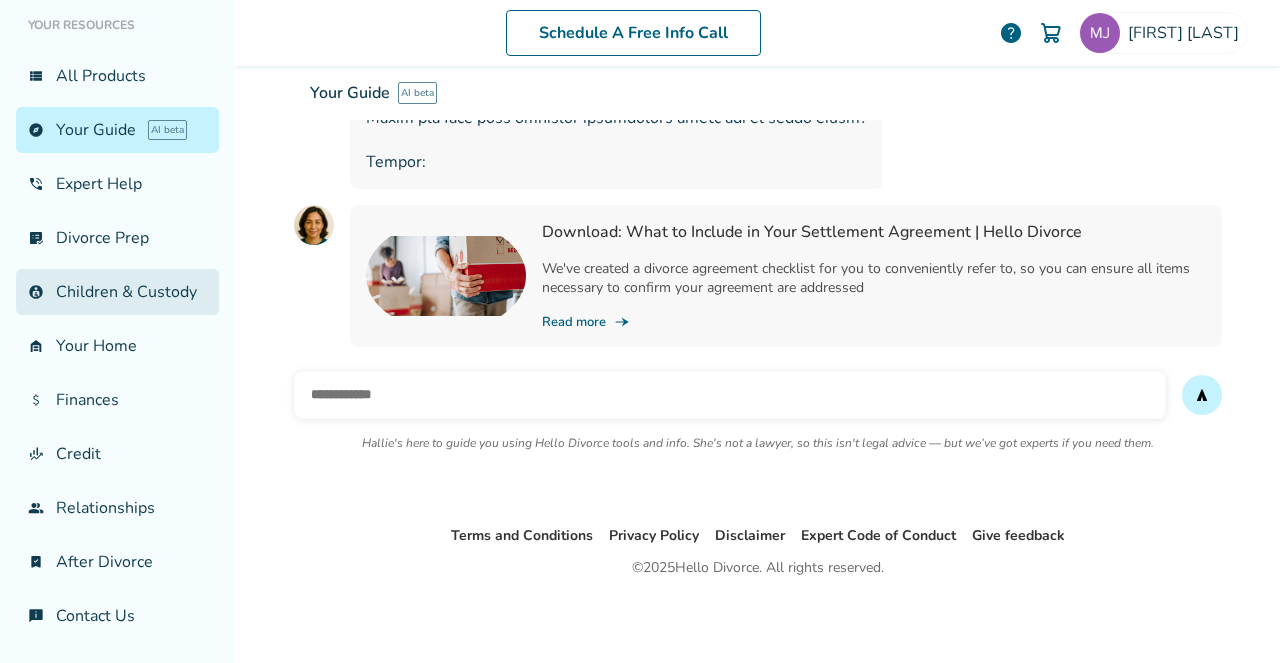 click on "account_child Children & Custody" at bounding box center (117, 292) 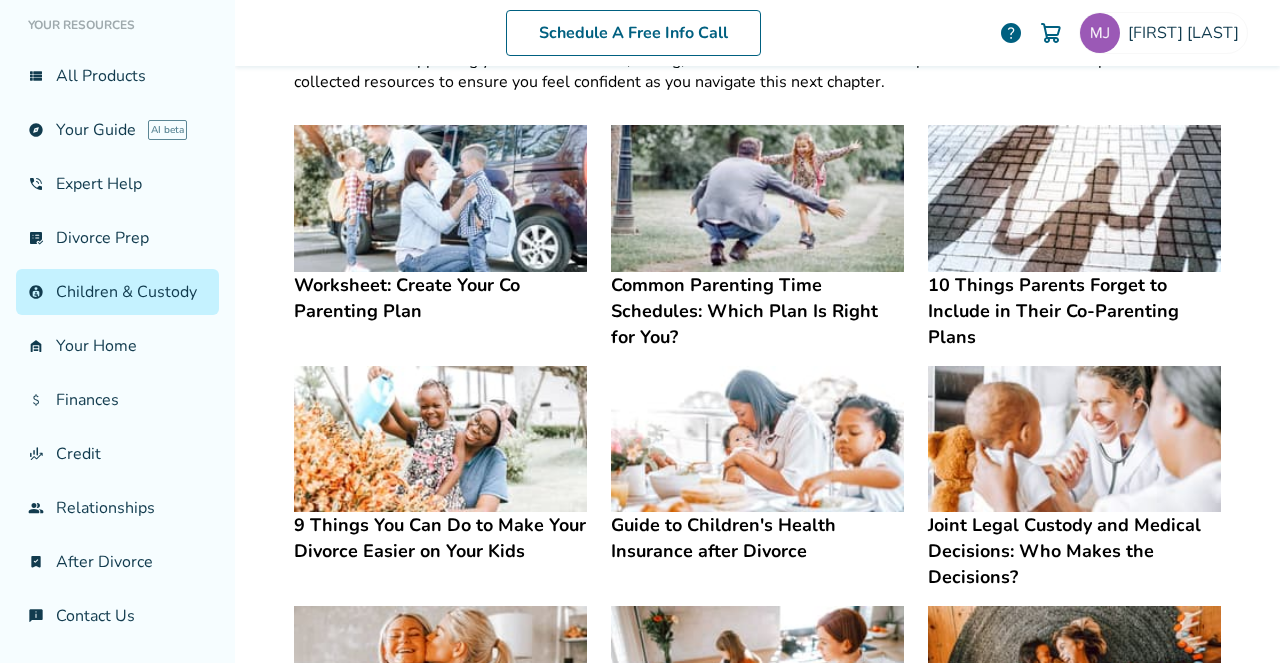 click at bounding box center [440, 198] 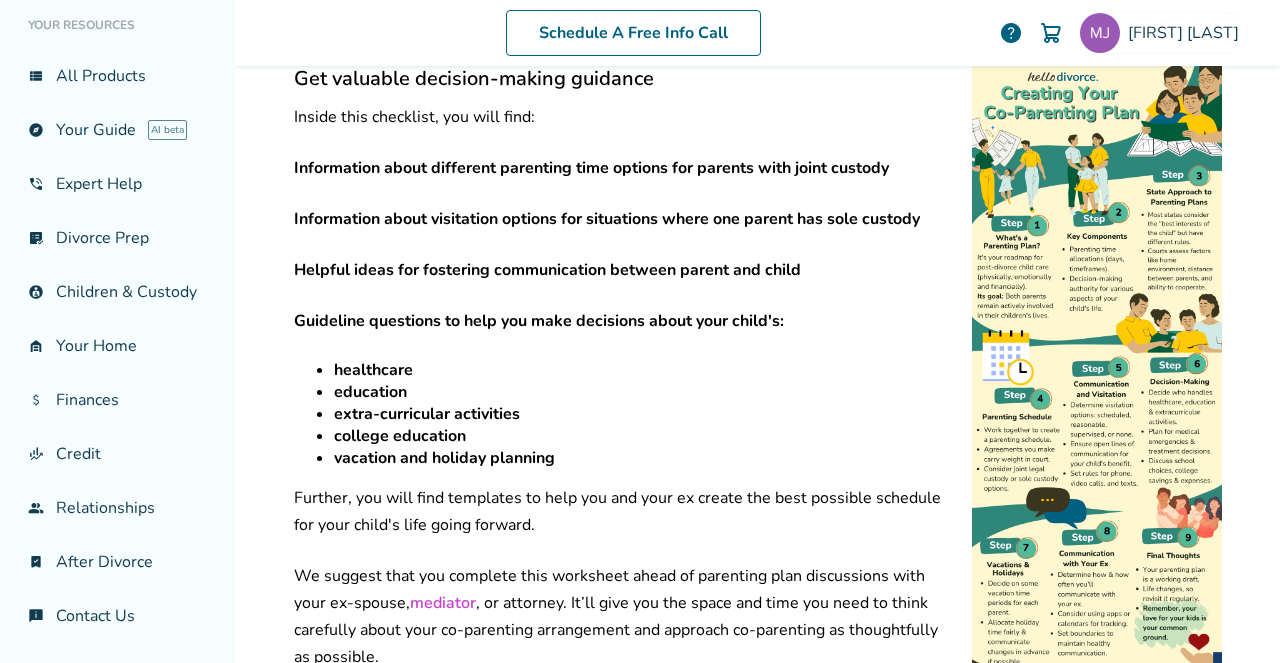 scroll, scrollTop: 537, scrollLeft: 0, axis: vertical 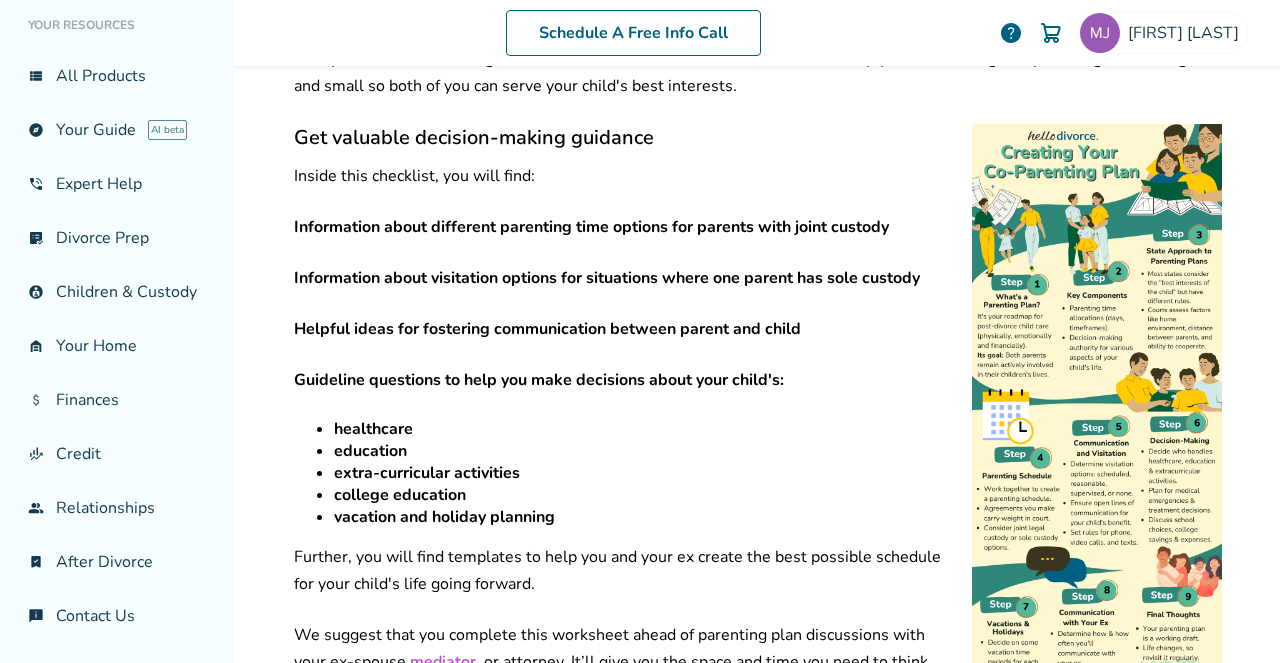 click at bounding box center (1097, 436) 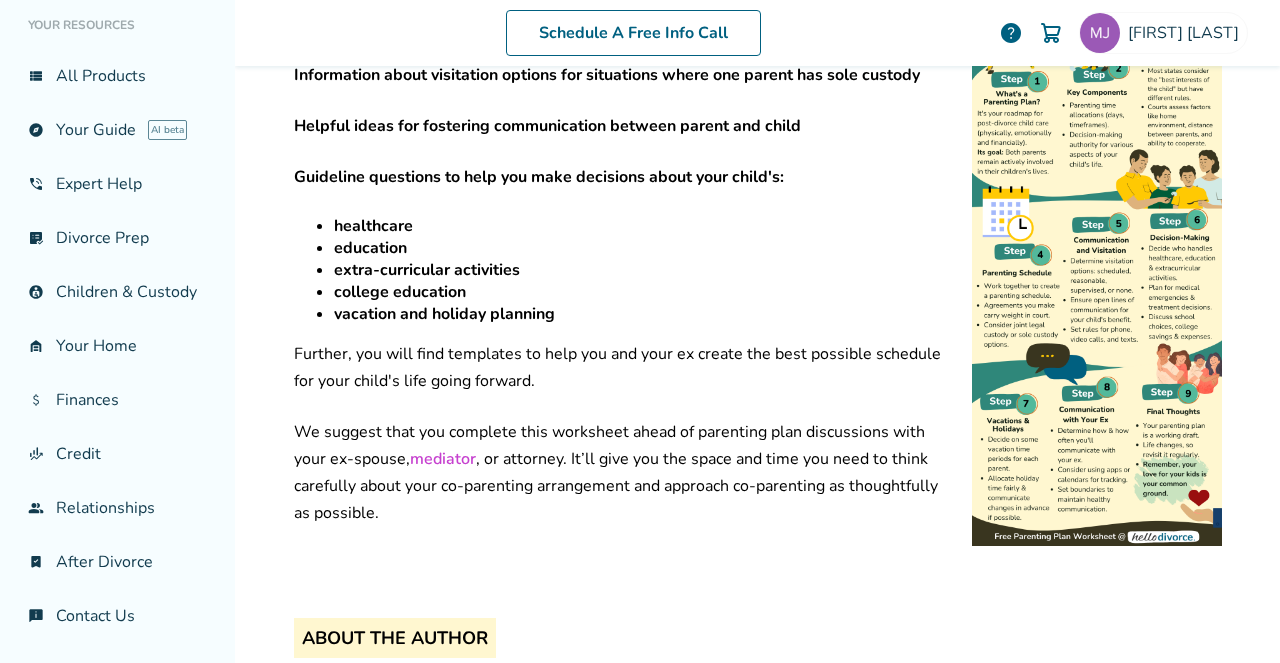 scroll, scrollTop: 746, scrollLeft: 0, axis: vertical 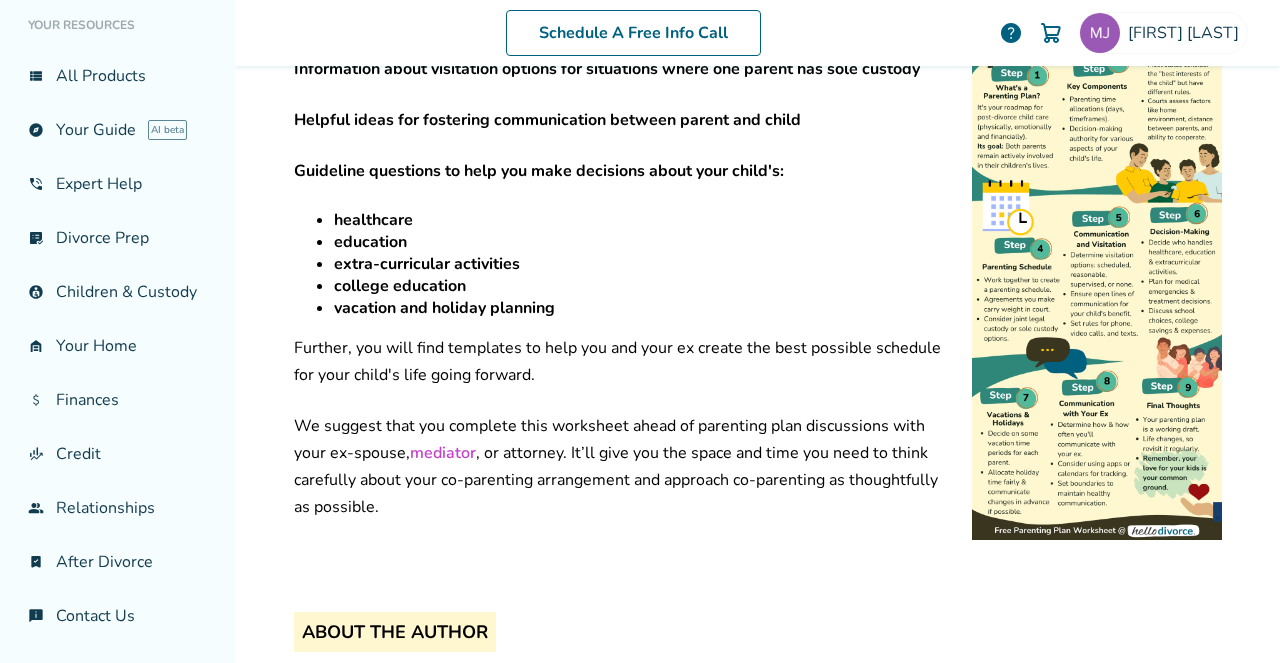 click at bounding box center [1097, 227] 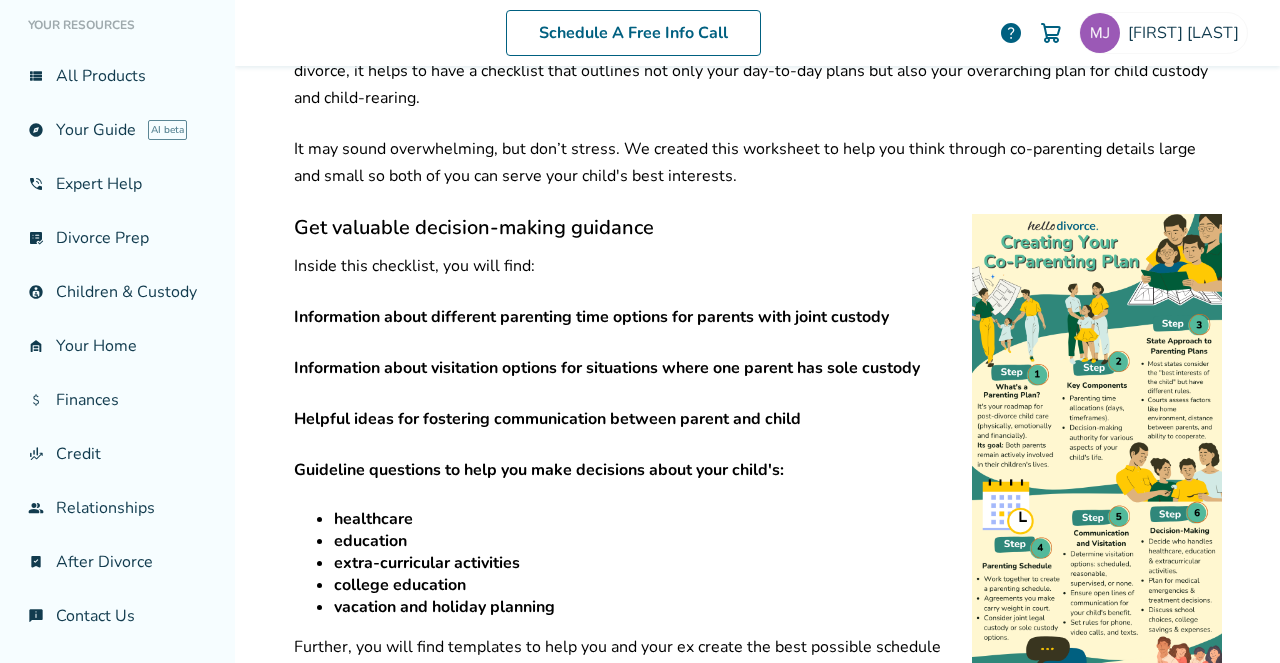 scroll, scrollTop: 435, scrollLeft: 0, axis: vertical 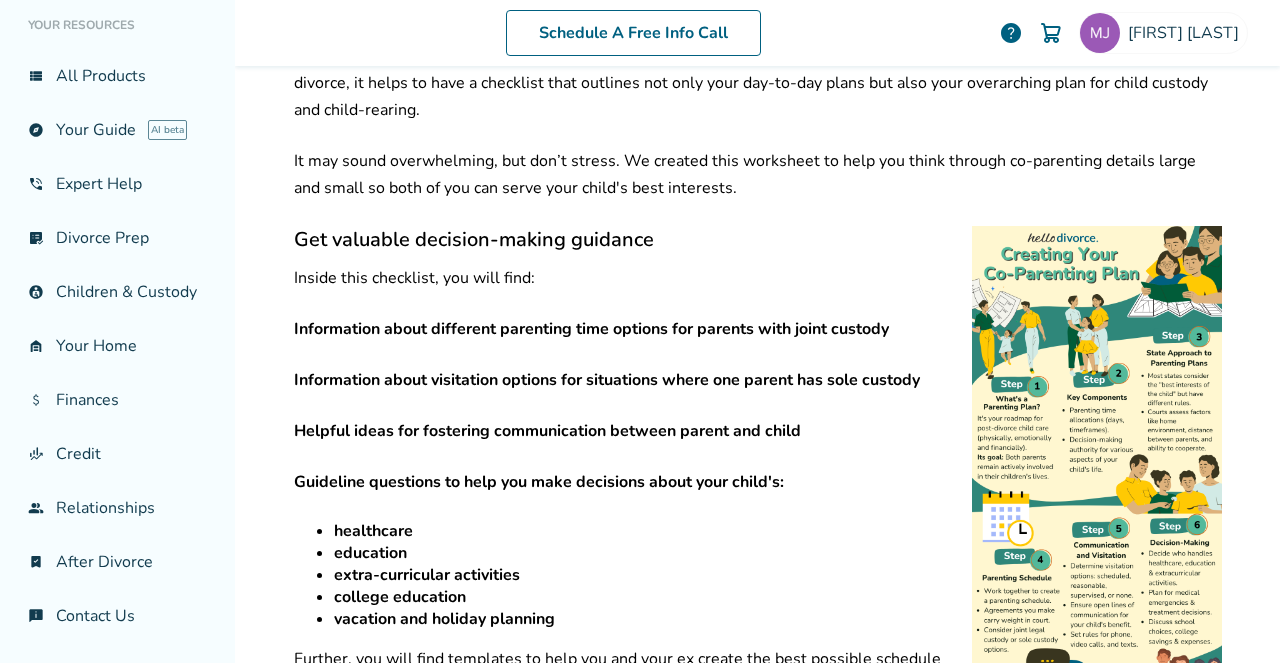 click at bounding box center (1097, 538) 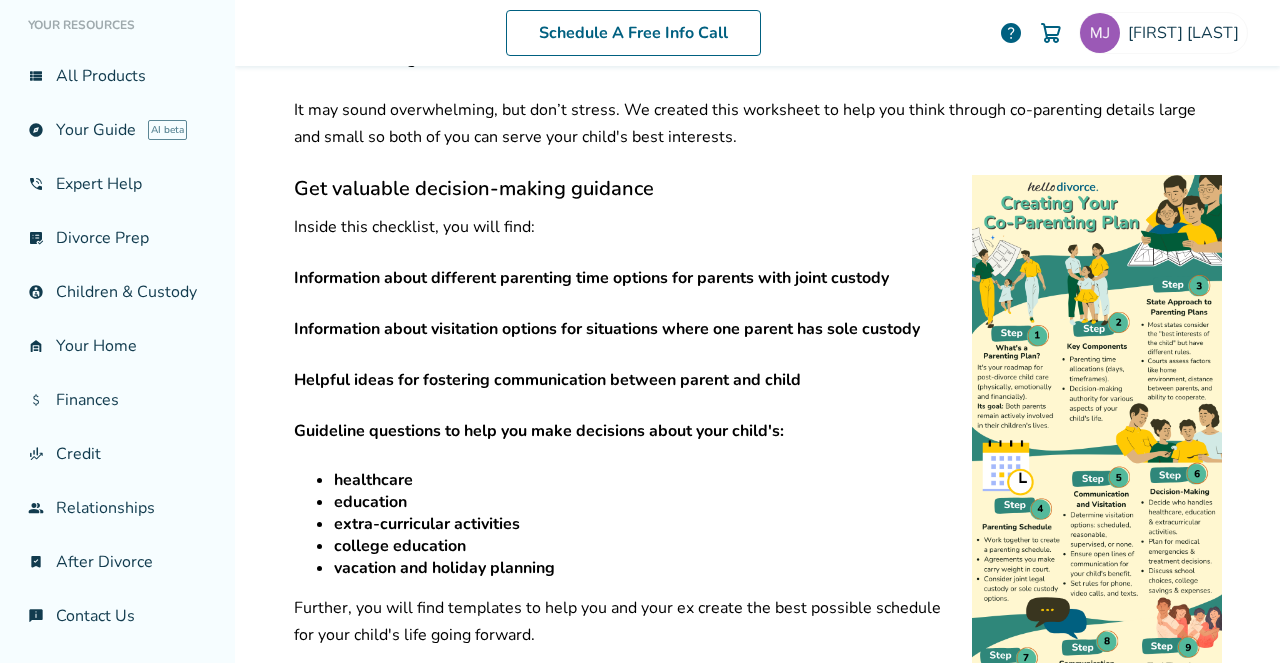 scroll, scrollTop: 504, scrollLeft: 0, axis: vertical 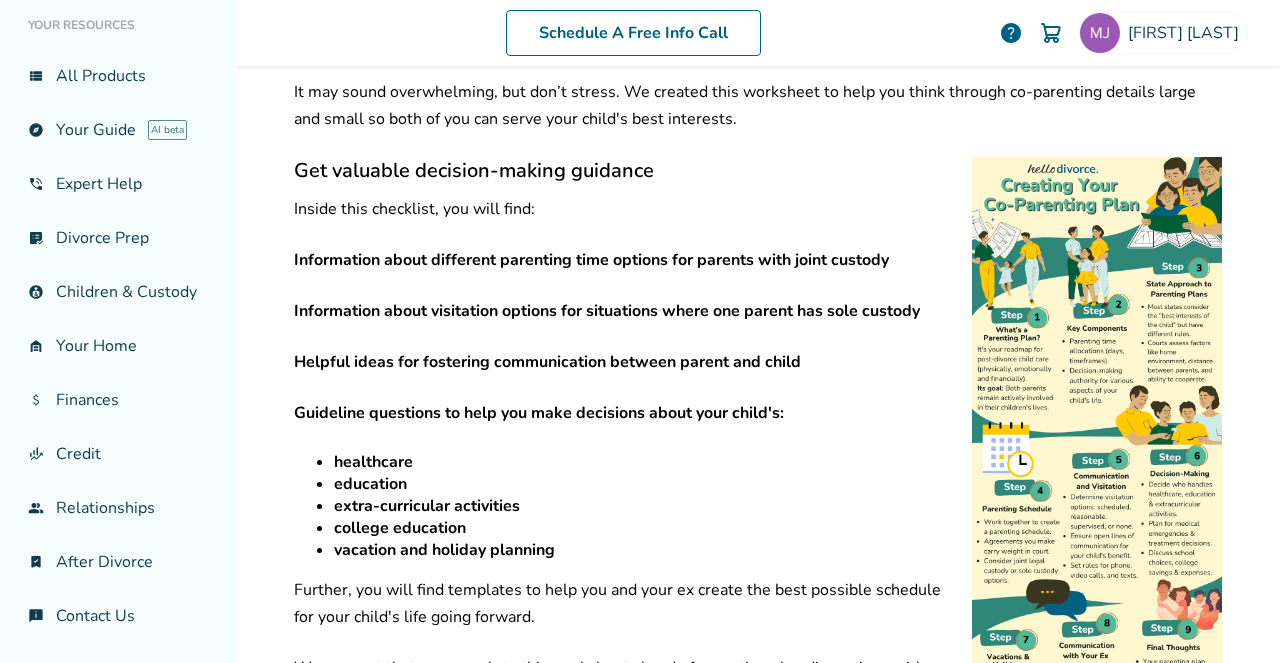 click at bounding box center [1097, 469] 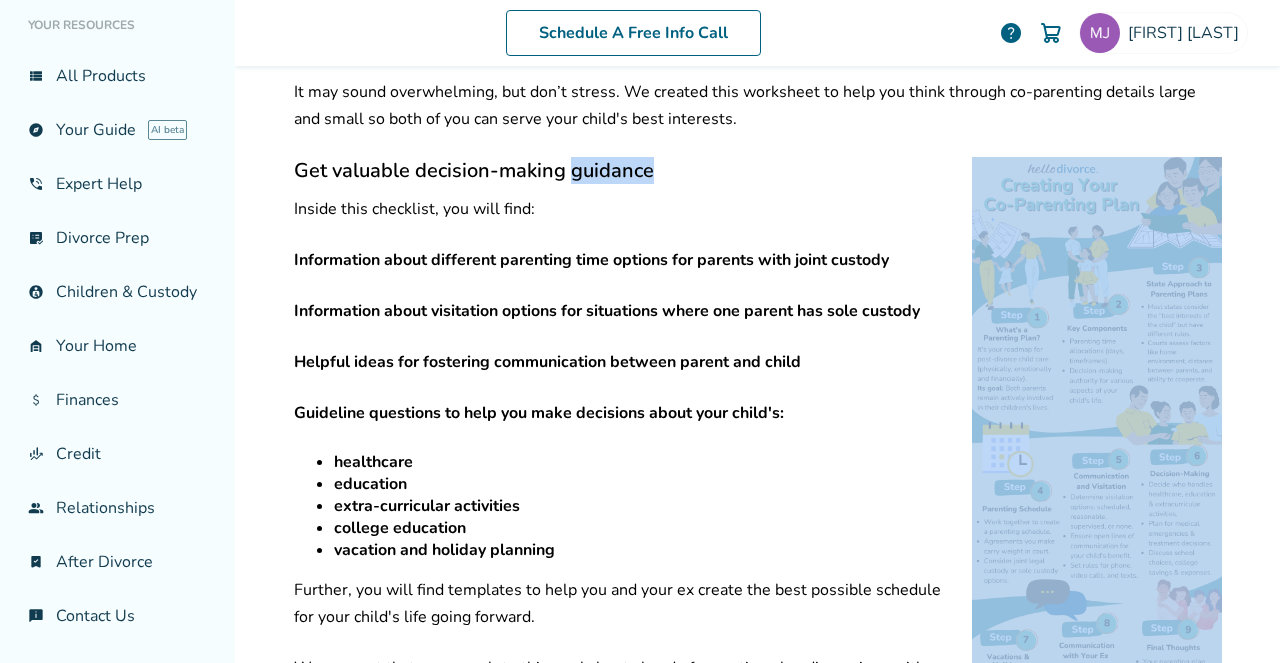 click at bounding box center (1097, 469) 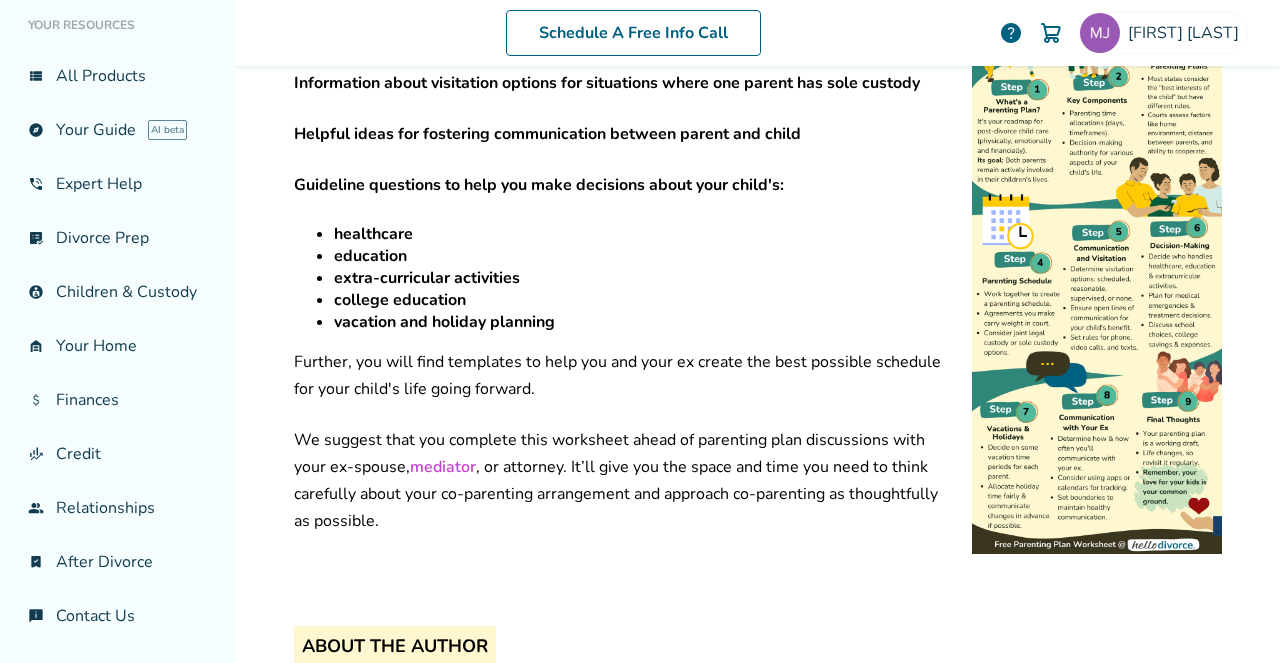 scroll, scrollTop: 733, scrollLeft: 0, axis: vertical 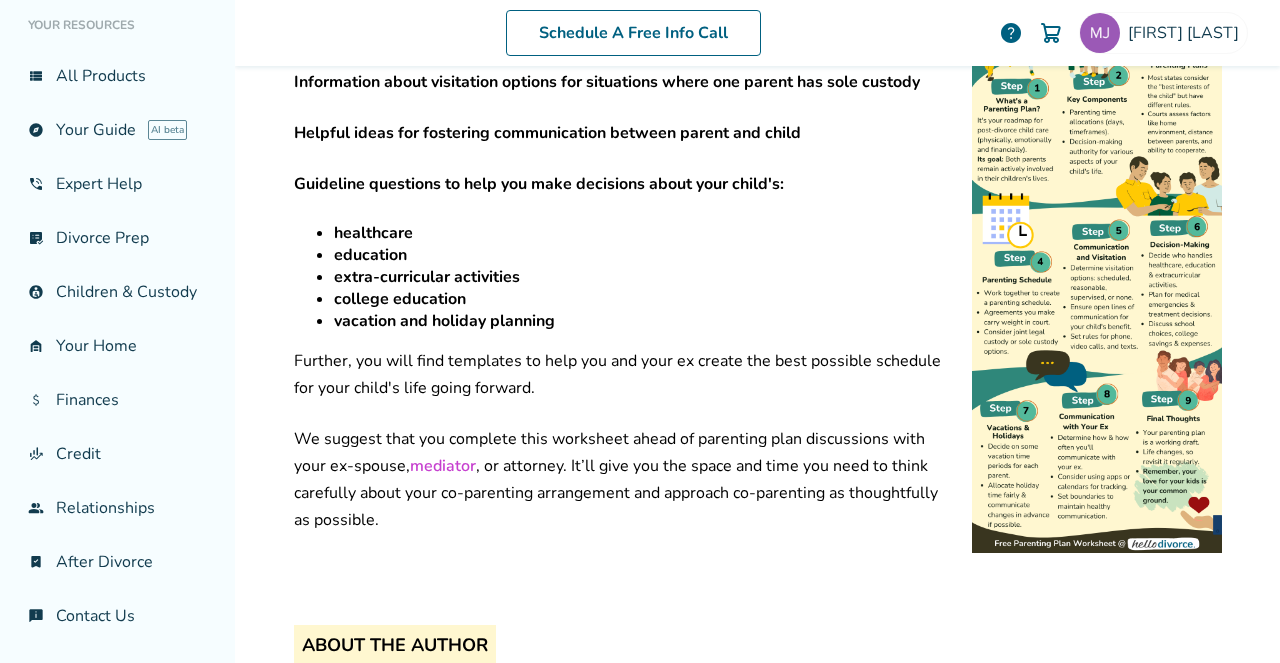 click on "mediator" at bounding box center [443, 466] 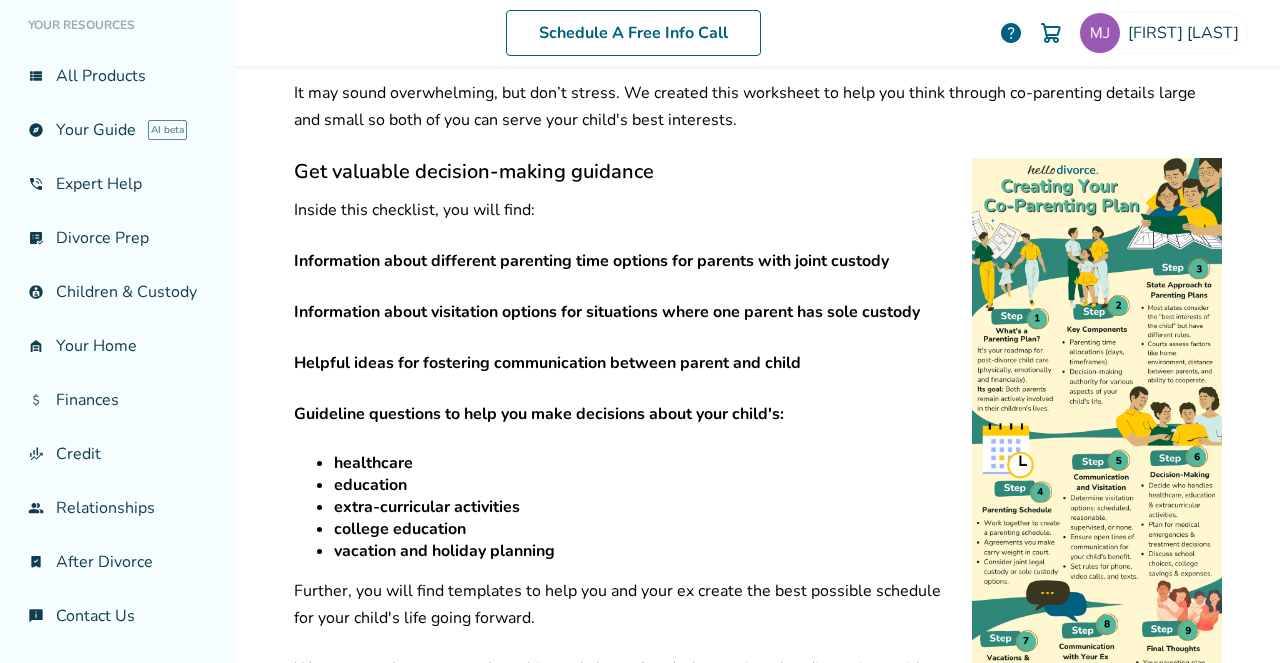 scroll, scrollTop: 483, scrollLeft: 0, axis: vertical 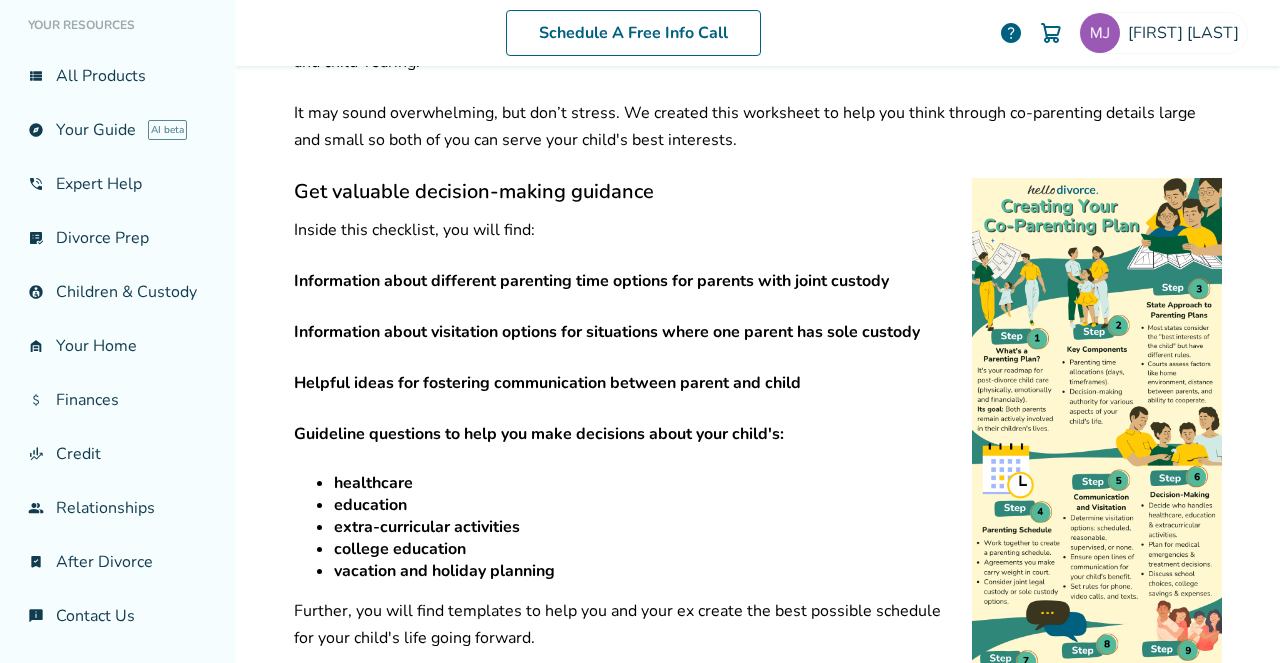 click at bounding box center (1097, 490) 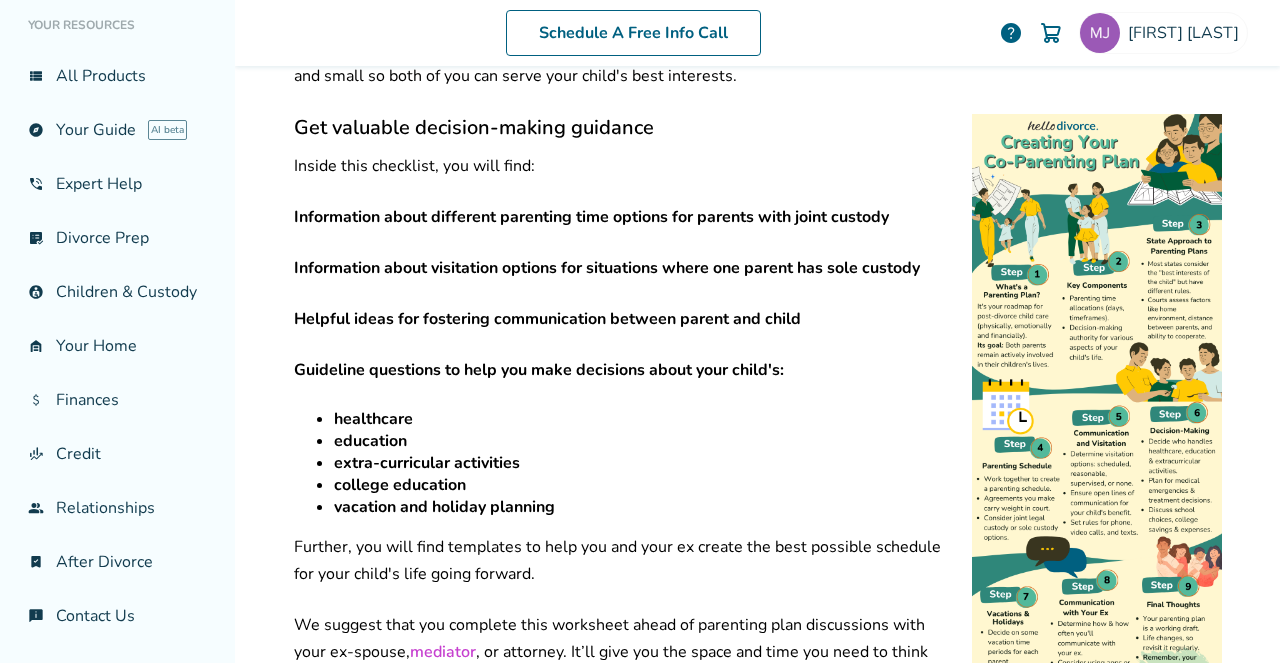 scroll, scrollTop: 554, scrollLeft: 0, axis: vertical 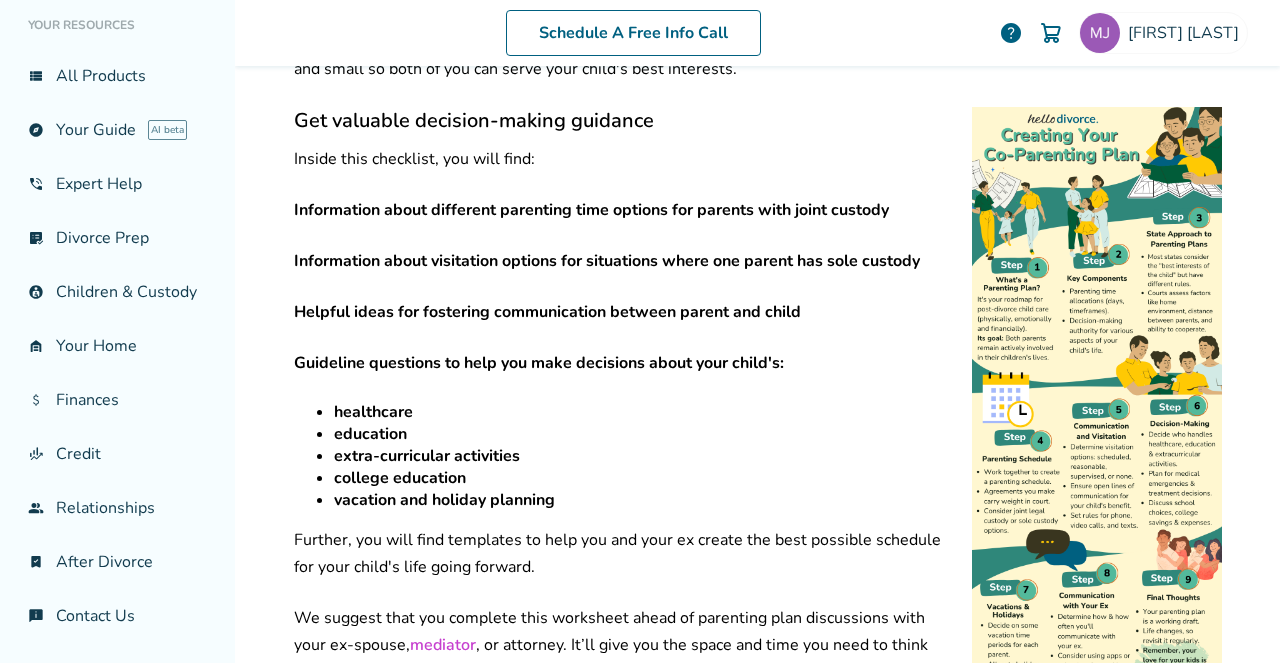 click at bounding box center (1097, 419) 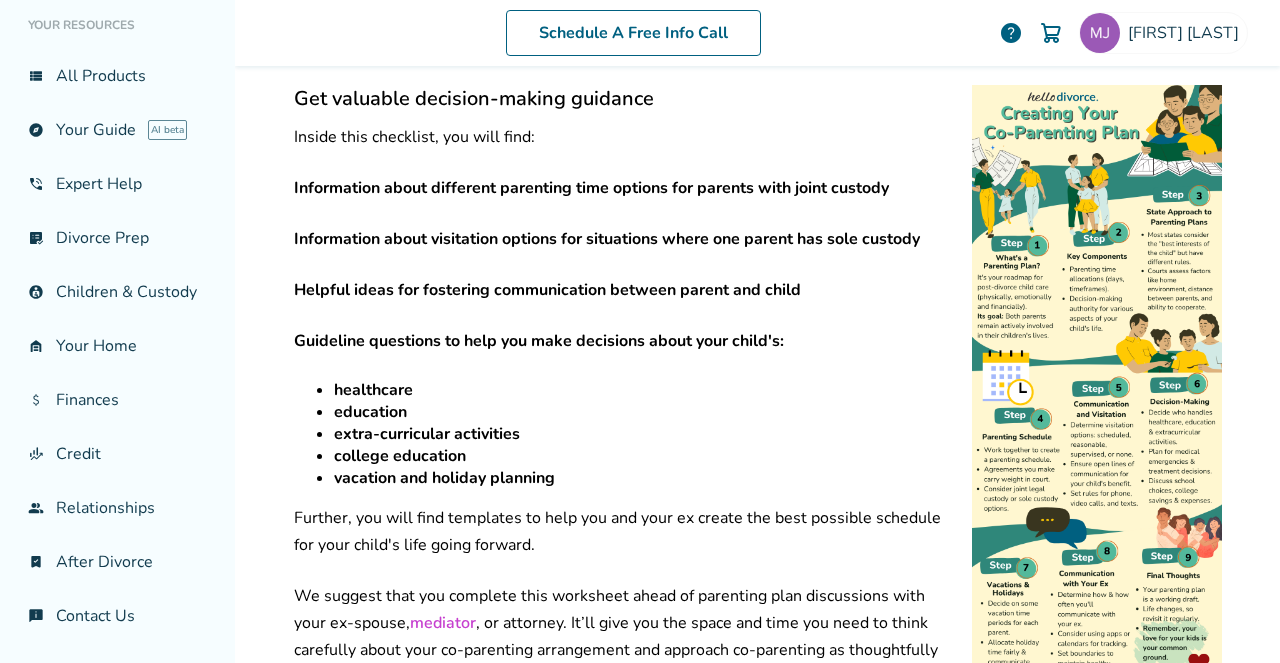 scroll, scrollTop: 574, scrollLeft: 0, axis: vertical 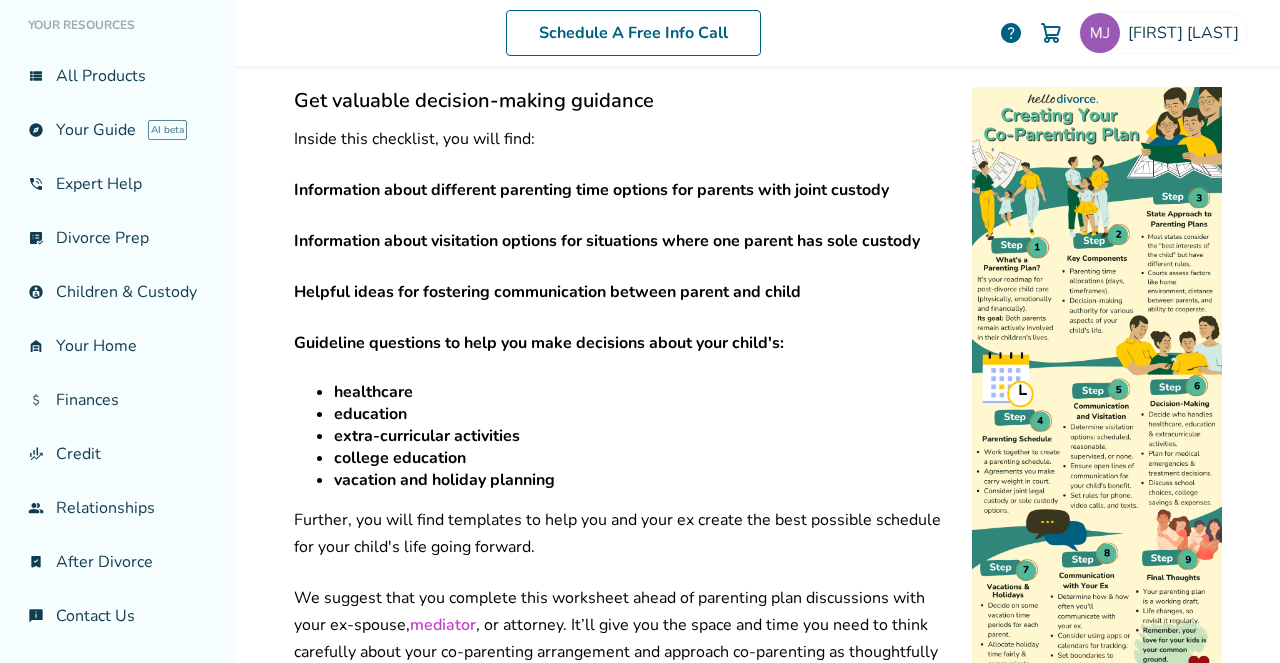 click at bounding box center [1097, 399] 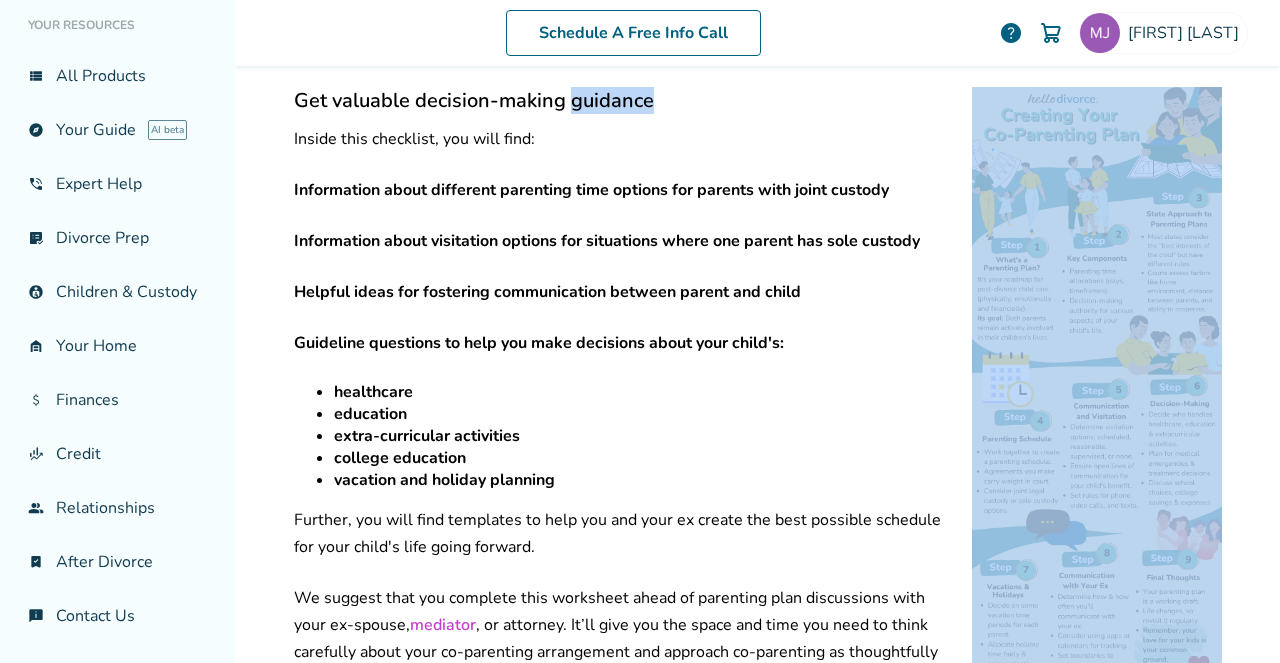 click at bounding box center (1097, 399) 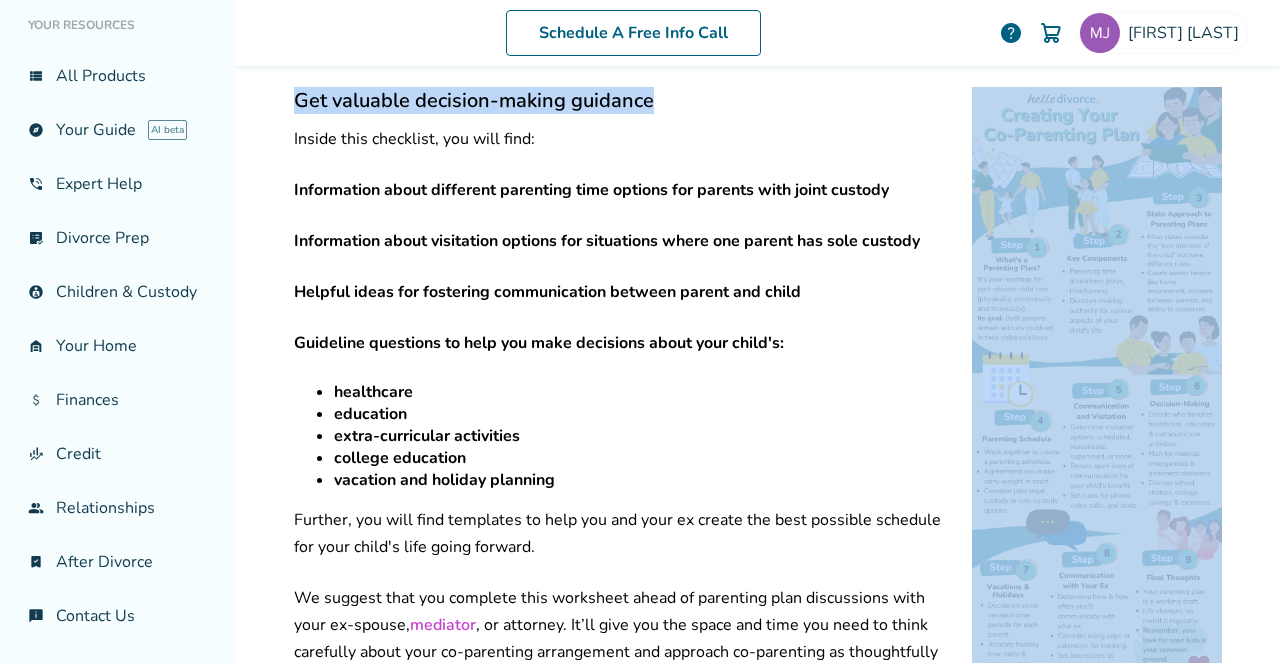 click at bounding box center (1097, 399) 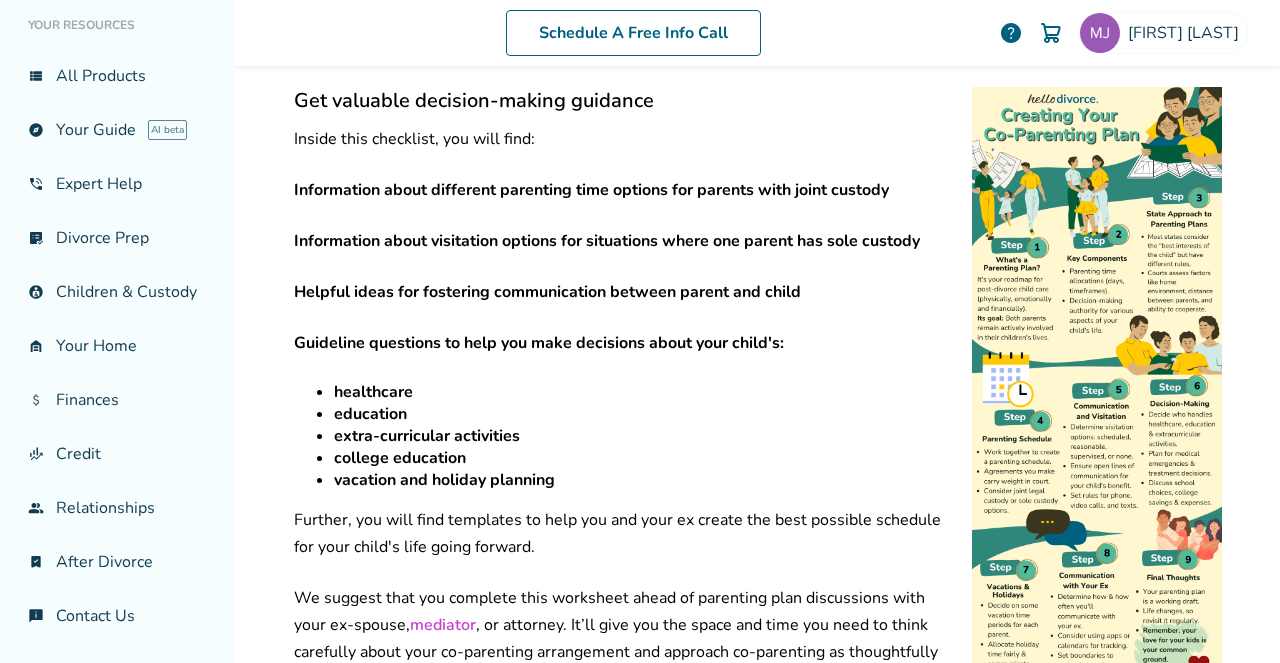click on "Your children's well-being is your top concern.
As divorced parents (or soon-to-be divorced parents), successful co-parenting is your goal. There's so much to think about post-divorce, it helps to have a checklist that outlines not only your day-to-day plans but also your overarching plan for child custody and child-rearing.
It may sound overwhelming, but don’t stress. We created this worksheet to help you think through co-parenting details large and small so both of you can serve your child's best interests.
Get valuable decision-making guidance
Inside this checklist, you will find:
Information about different parenting time options for parents with joint custody
Information about visitation options for situations where one parent has sole custody
Helpful ideas for fostering communication between parent and child
Guideline questions to help you make decisions about your child's:
healthcare
education
extra-curricular activities
college education
vacation and holiday planning" at bounding box center (758, 298) 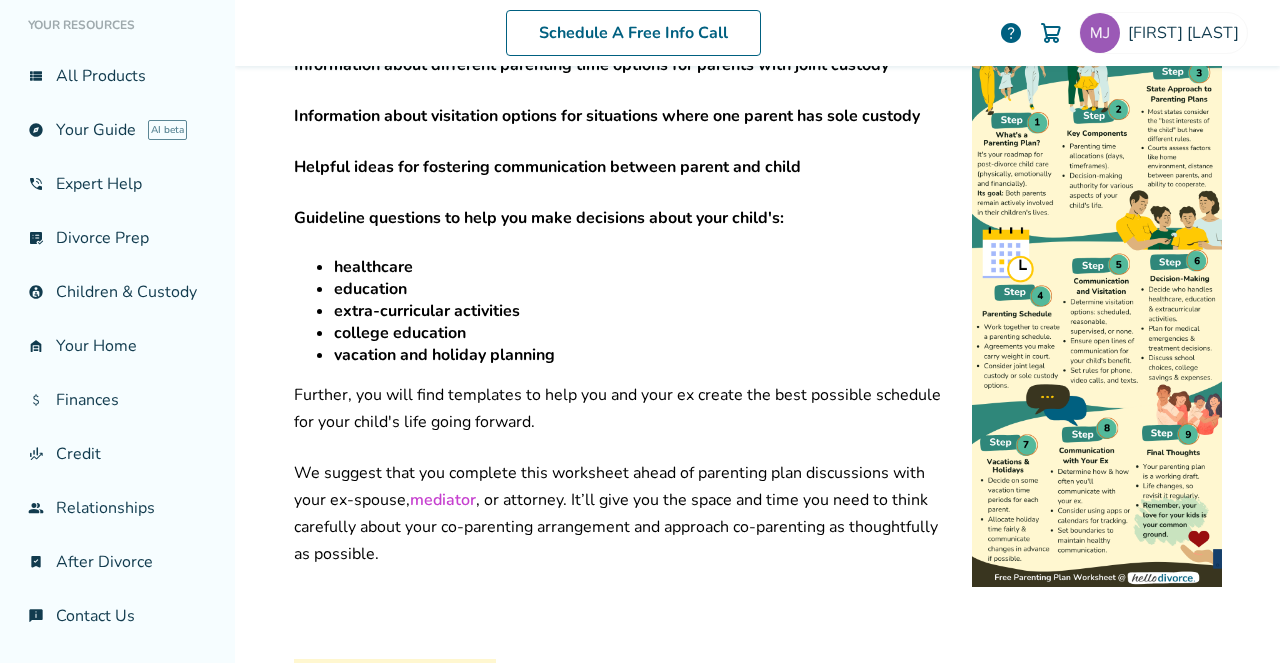 scroll, scrollTop: 715, scrollLeft: 0, axis: vertical 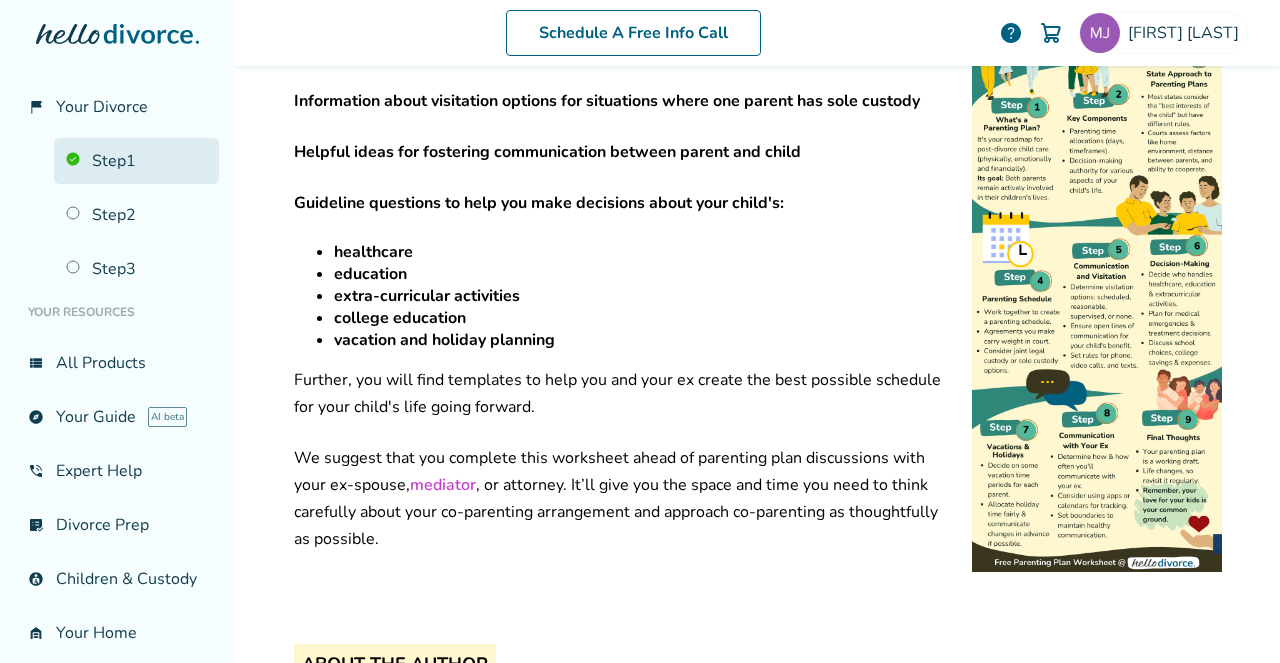 click on "Step  1" at bounding box center [136, 161] 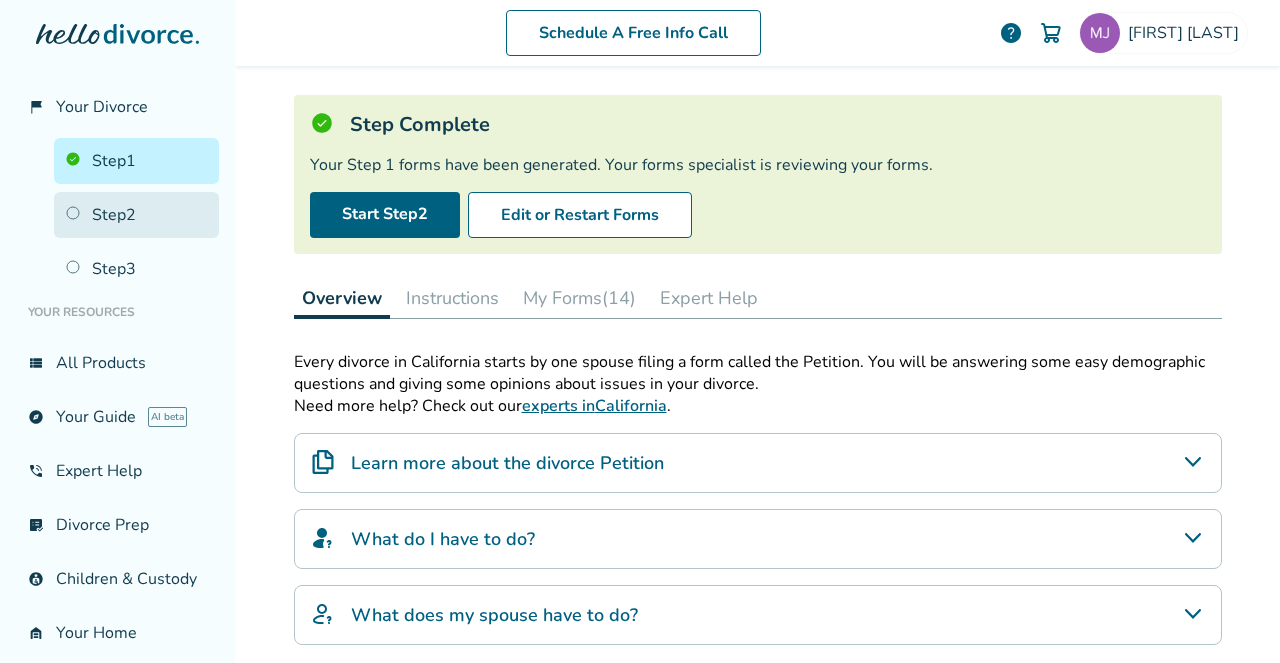 click on "Step  2" at bounding box center (136, 215) 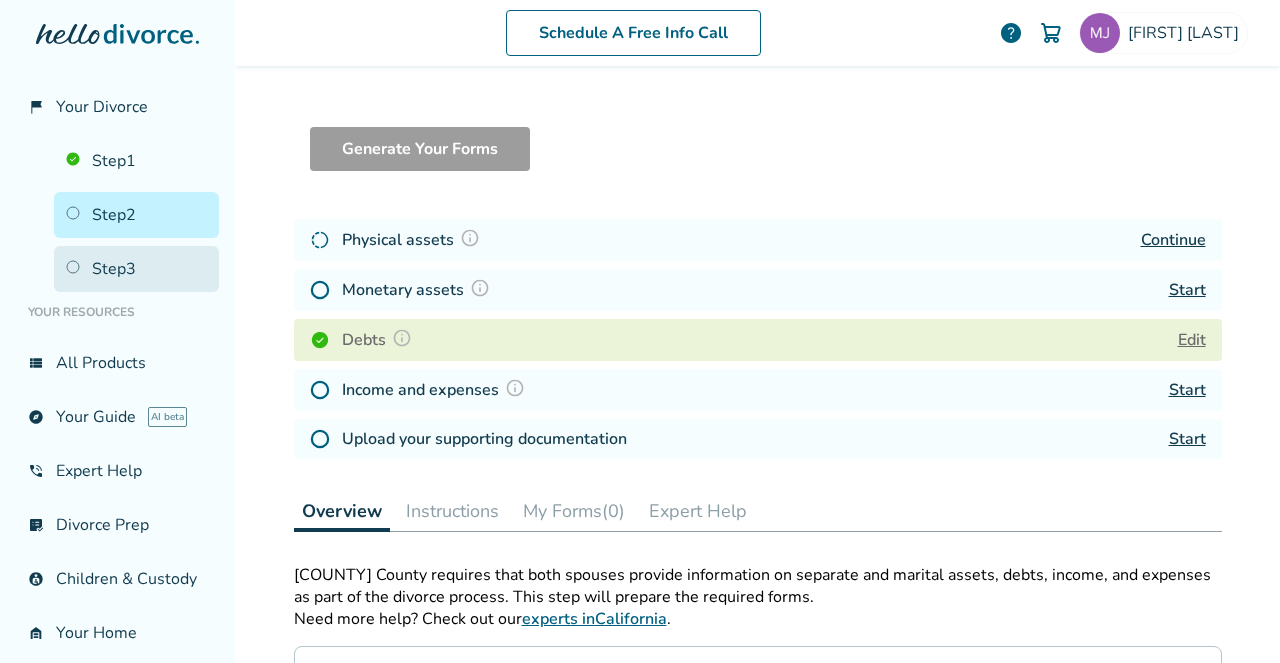 click on "Step  3" at bounding box center [136, 269] 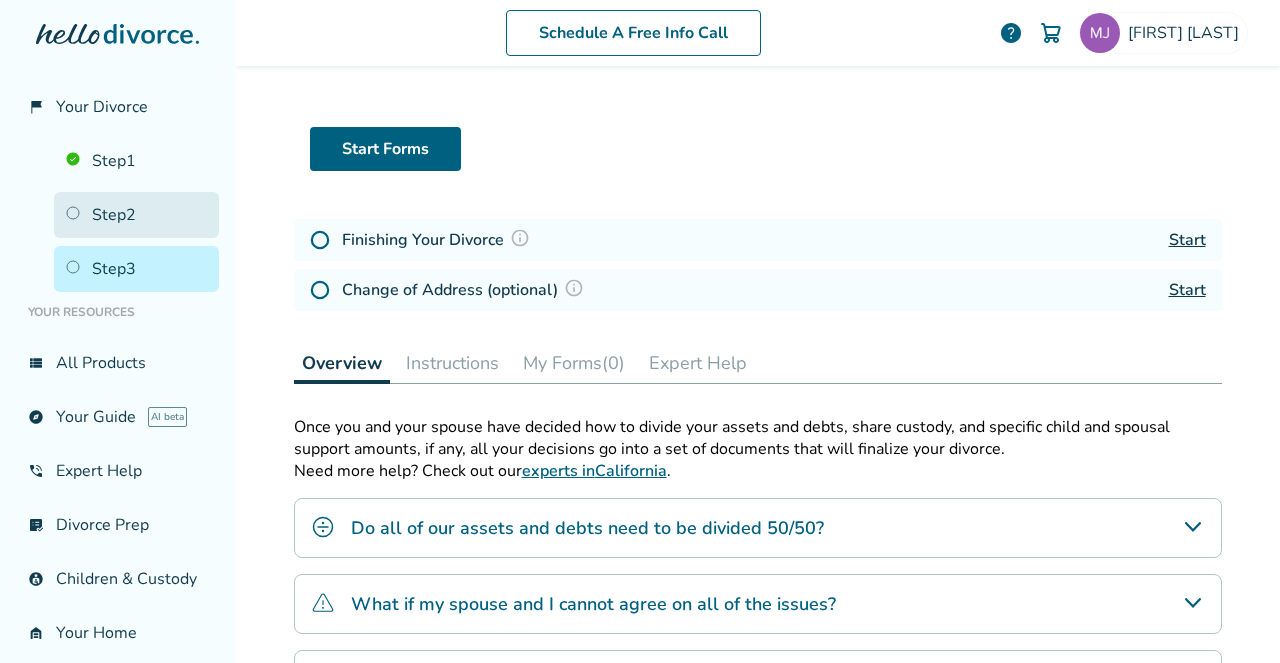 click on "Step  2" at bounding box center (136, 215) 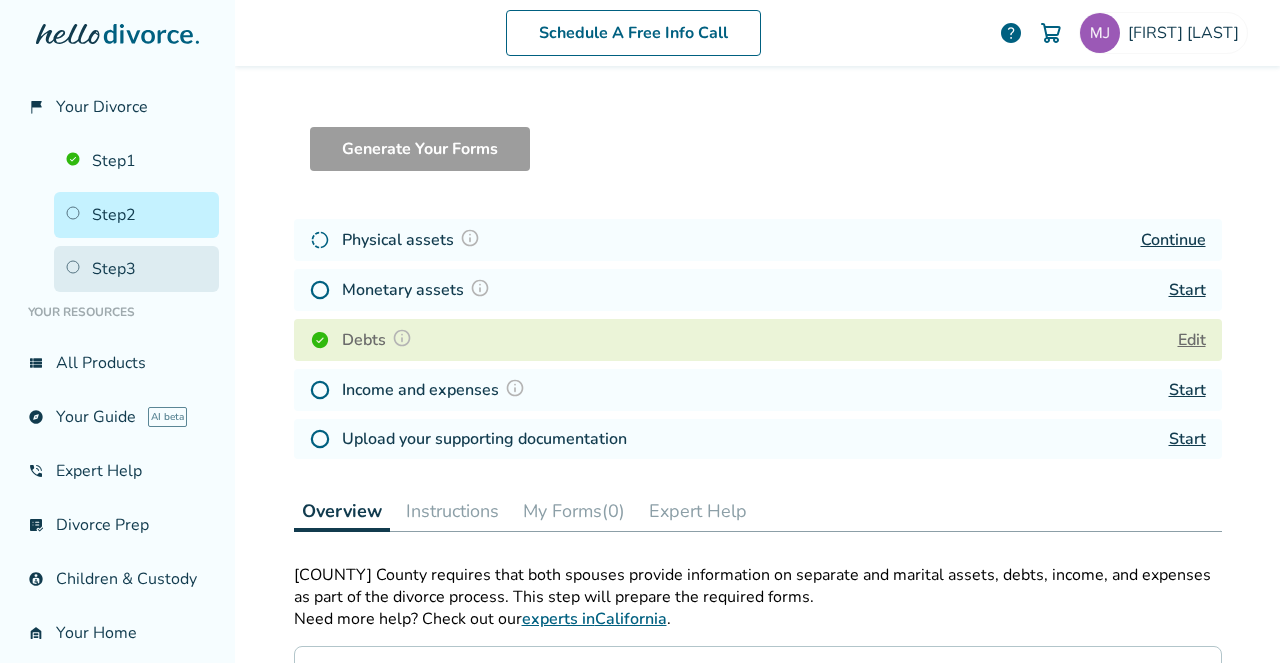 click on "Step  3" at bounding box center (136, 269) 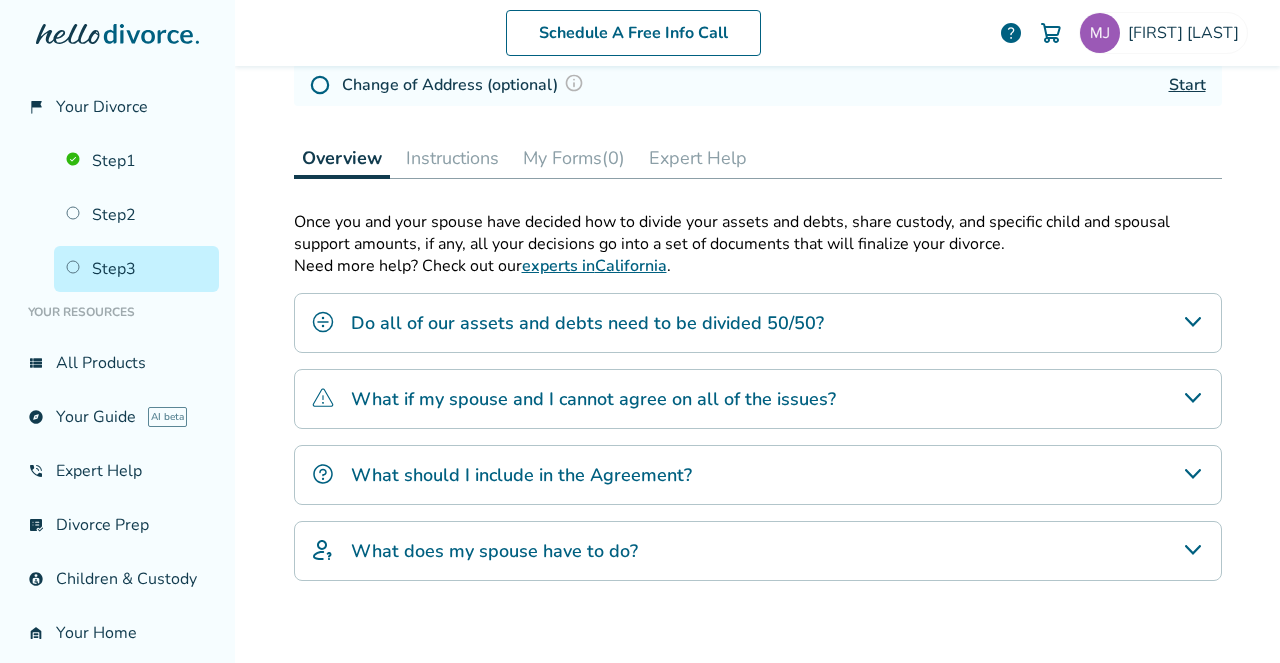 scroll, scrollTop: 299, scrollLeft: 0, axis: vertical 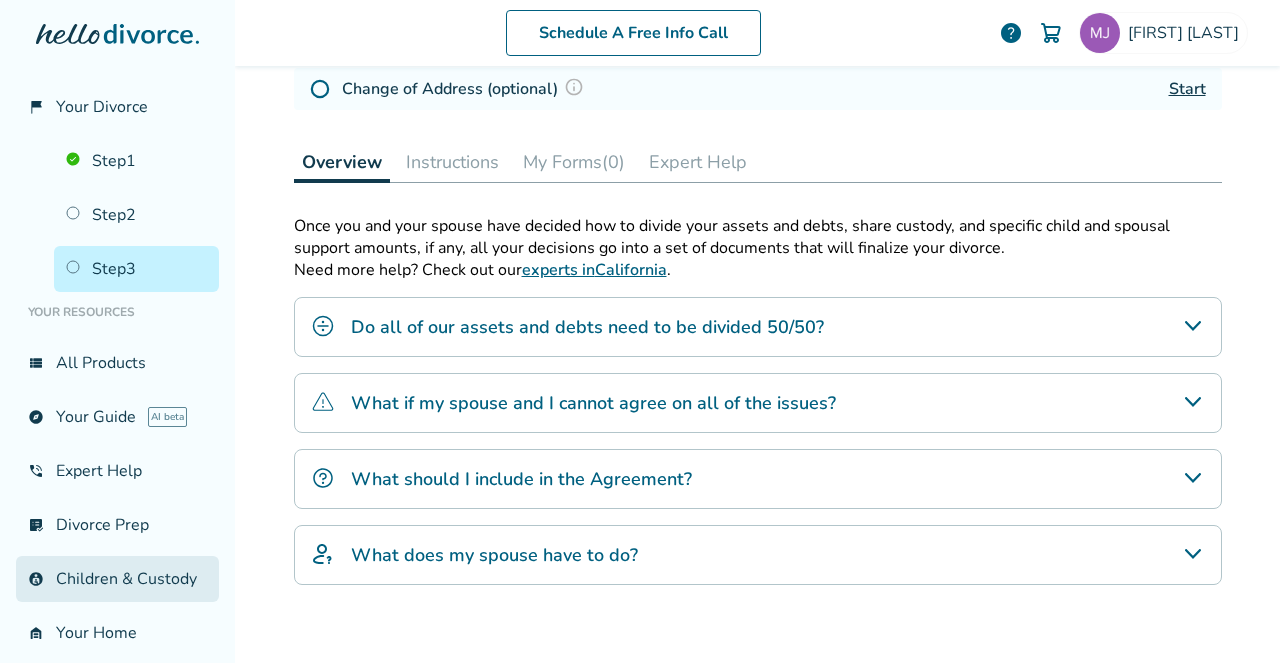 click on "account_child Children & Custody" at bounding box center [117, 579] 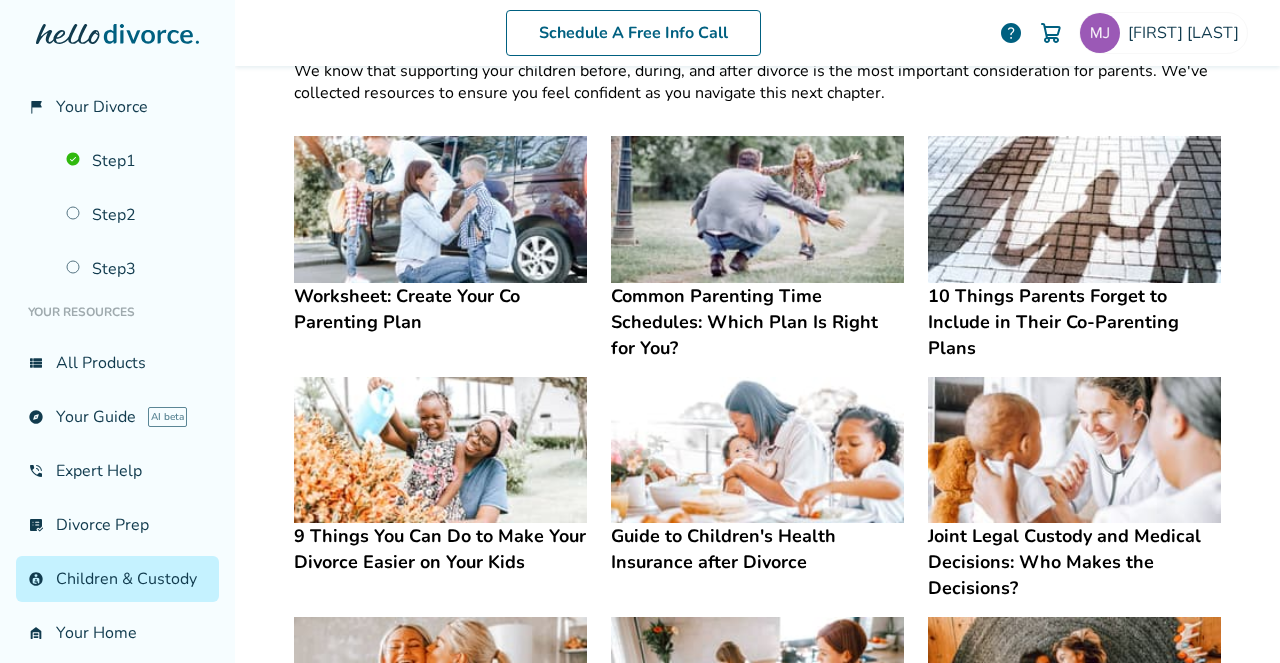 scroll, scrollTop: 88, scrollLeft: 0, axis: vertical 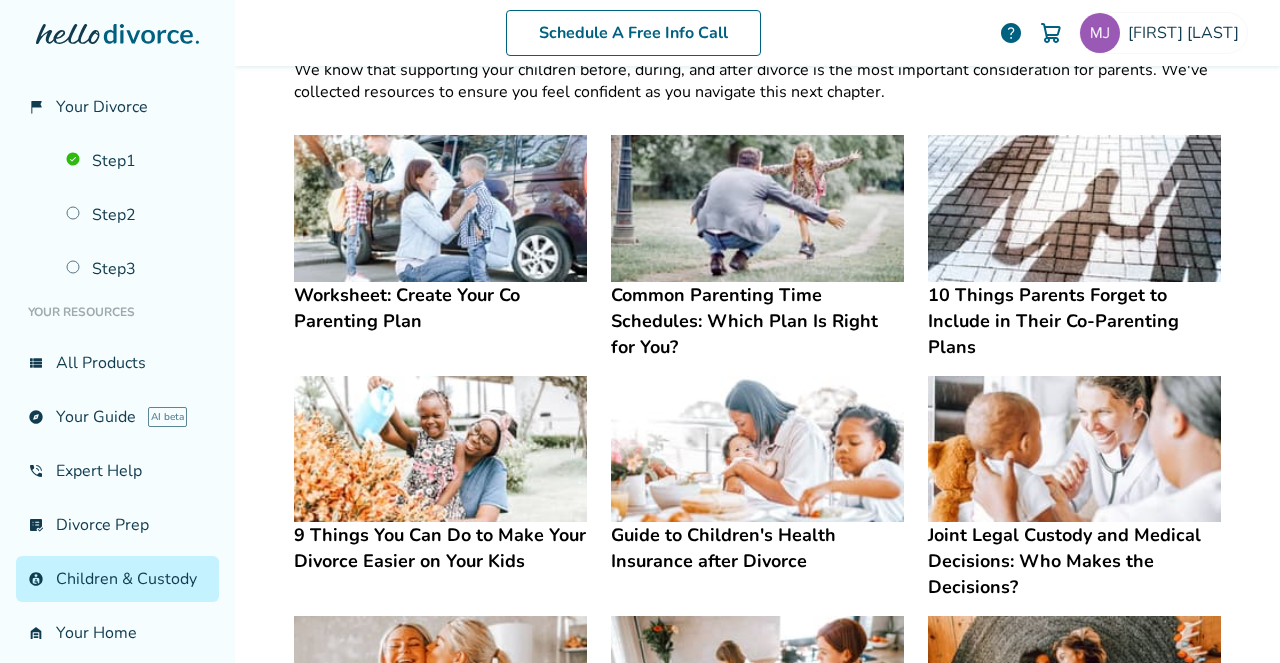 click on "Worksheet: Create Your Co Parenting Plan" at bounding box center (440, 308) 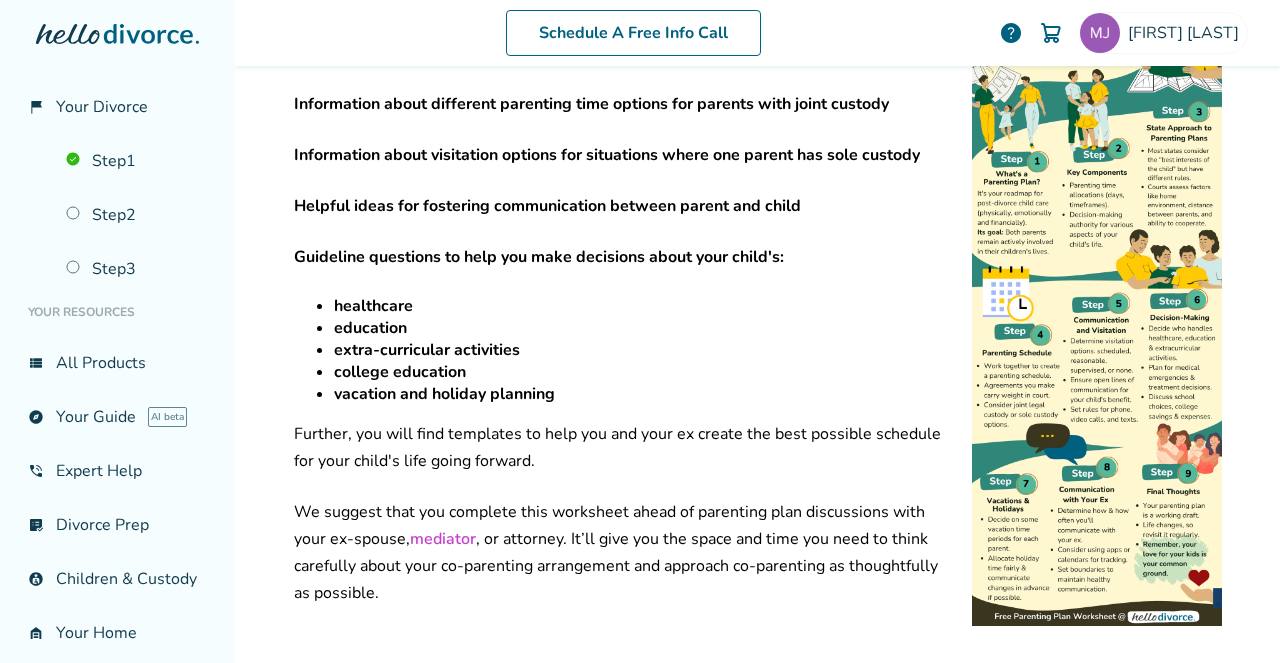 scroll, scrollTop: 667, scrollLeft: 0, axis: vertical 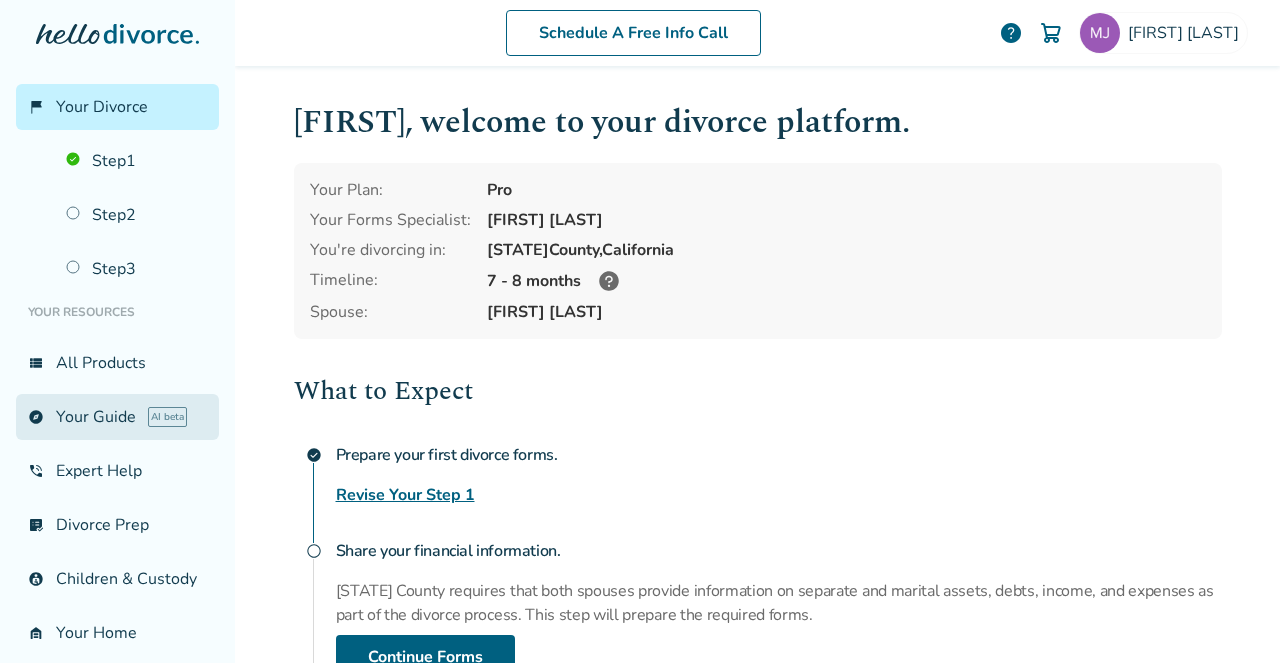 click on "explore Your Guide AI beta" at bounding box center (117, 417) 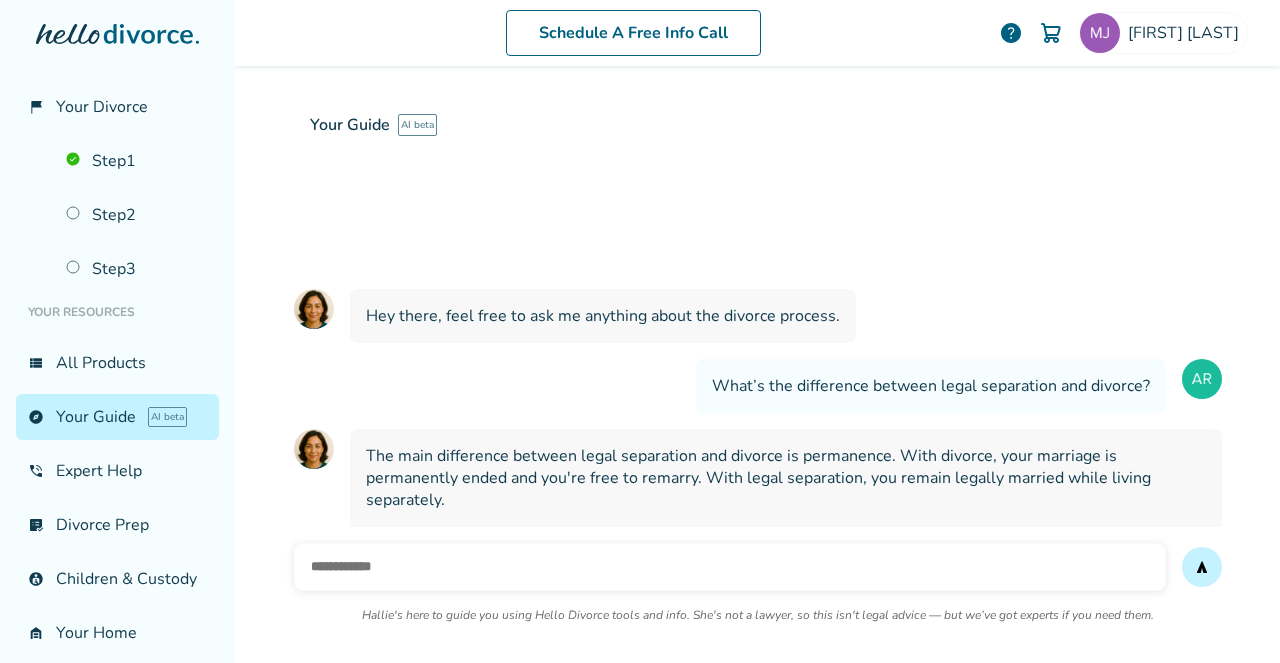 scroll, scrollTop: 1605, scrollLeft: 0, axis: vertical 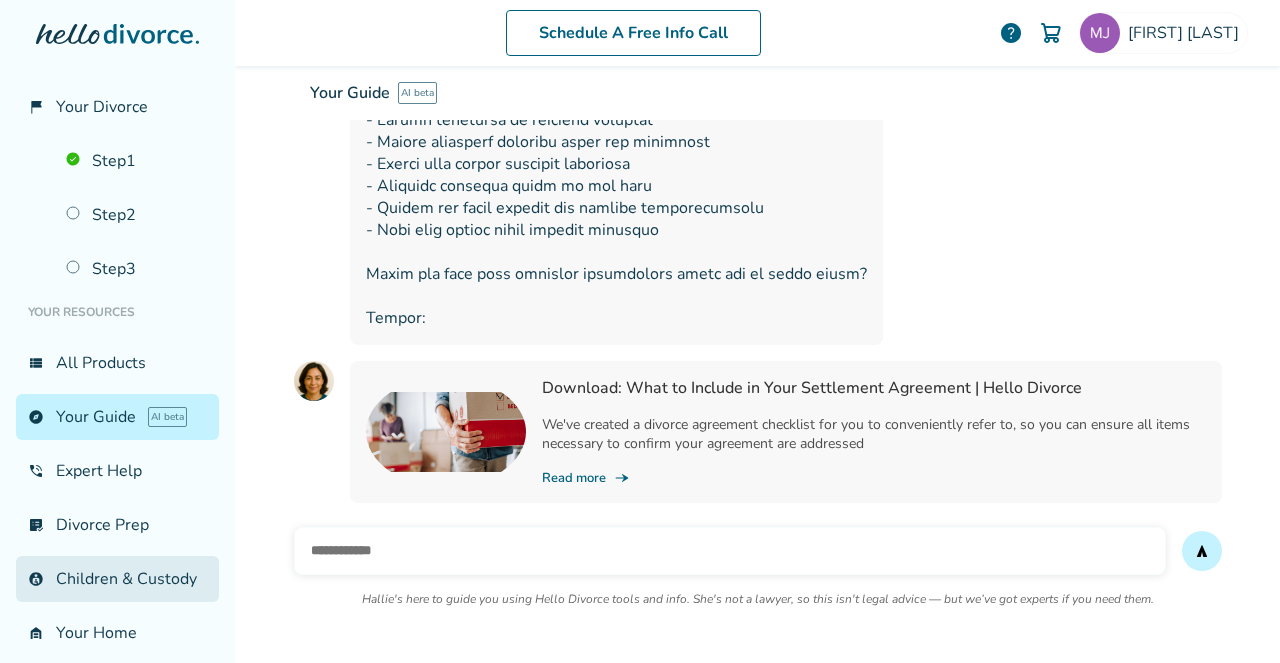 click on "account_child Children & Custody" at bounding box center (117, 579) 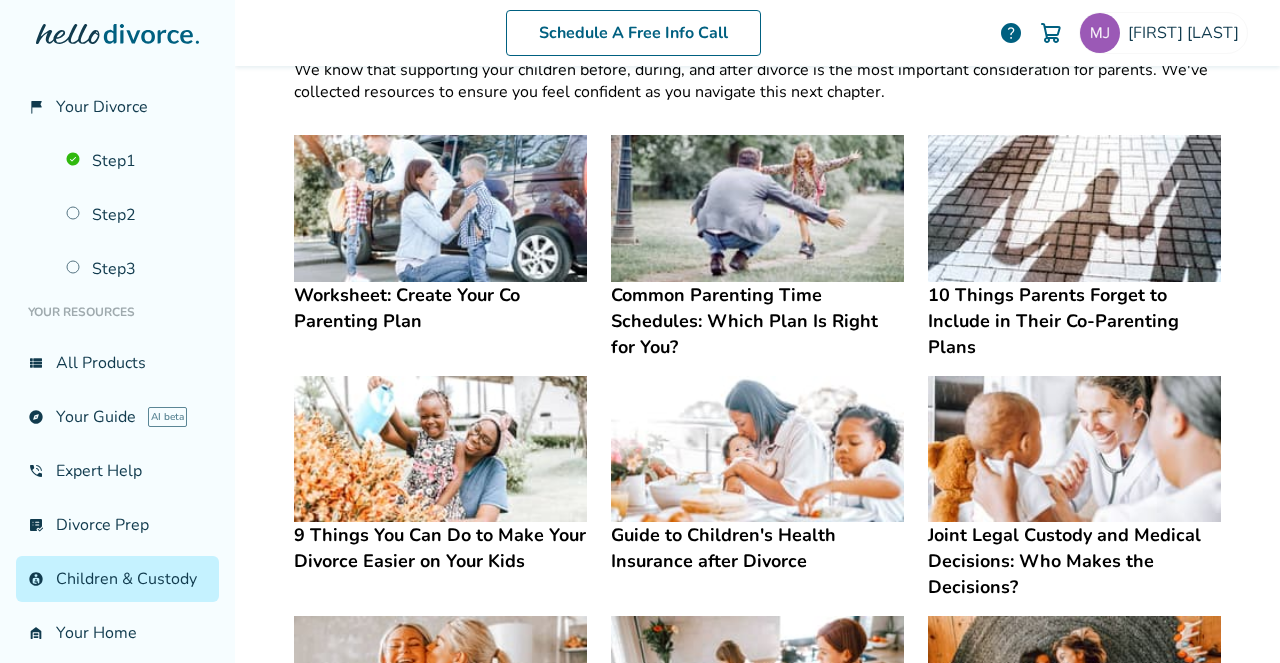 scroll, scrollTop: 86, scrollLeft: 0, axis: vertical 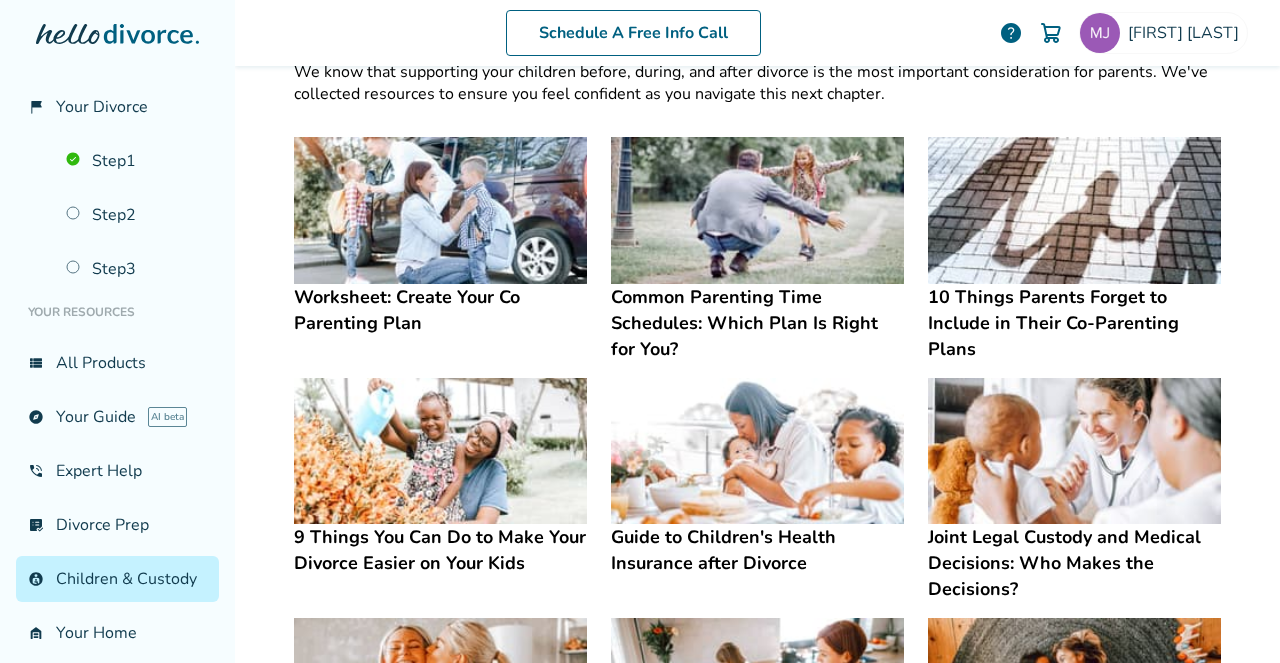click on "Worksheet: Create Your Co Parenting Plan" at bounding box center (440, 310) 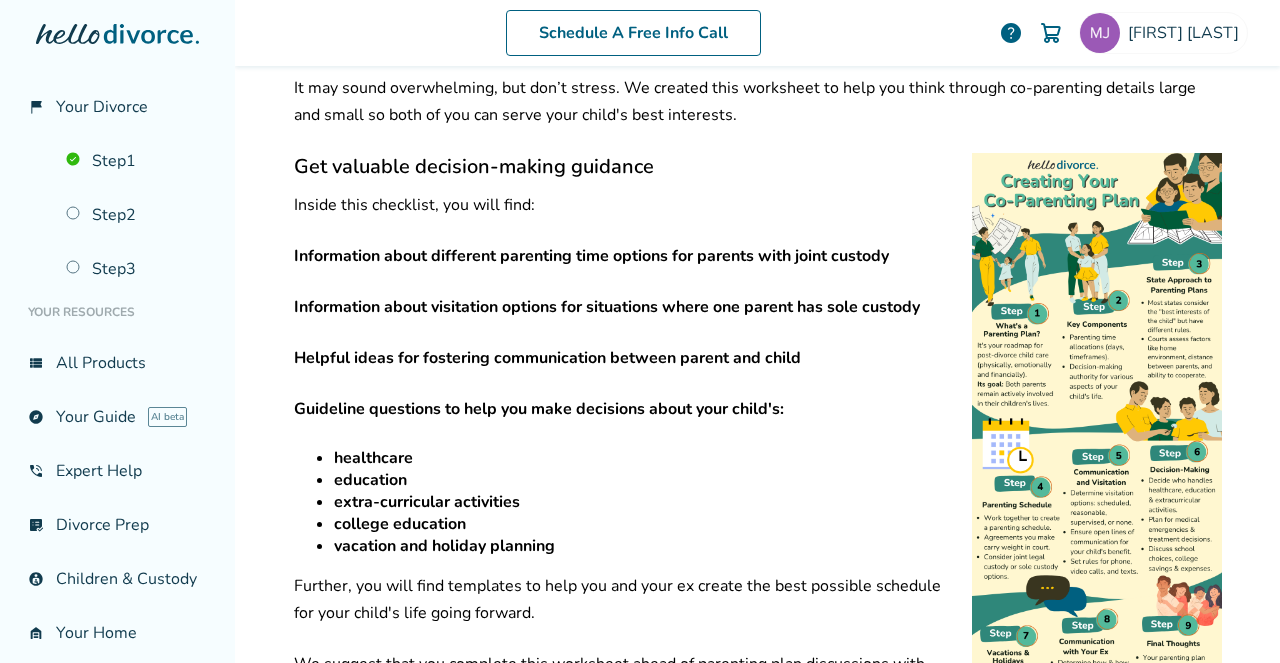scroll, scrollTop: 512, scrollLeft: 0, axis: vertical 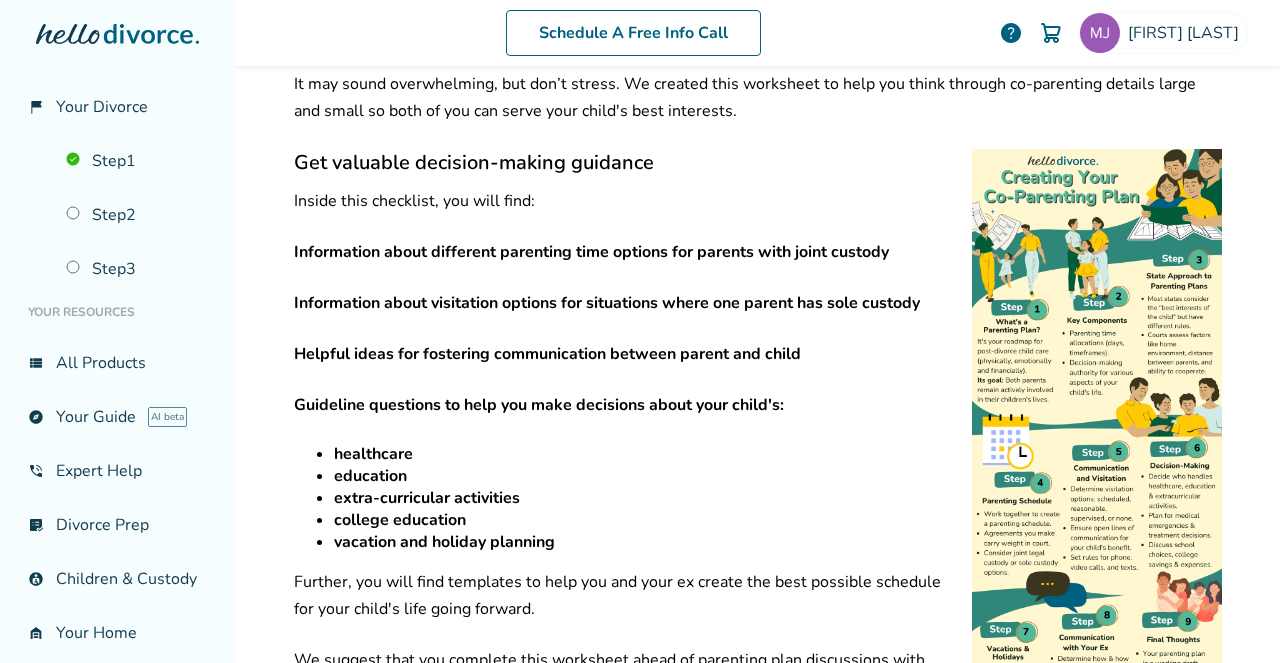 click at bounding box center (1097, 461) 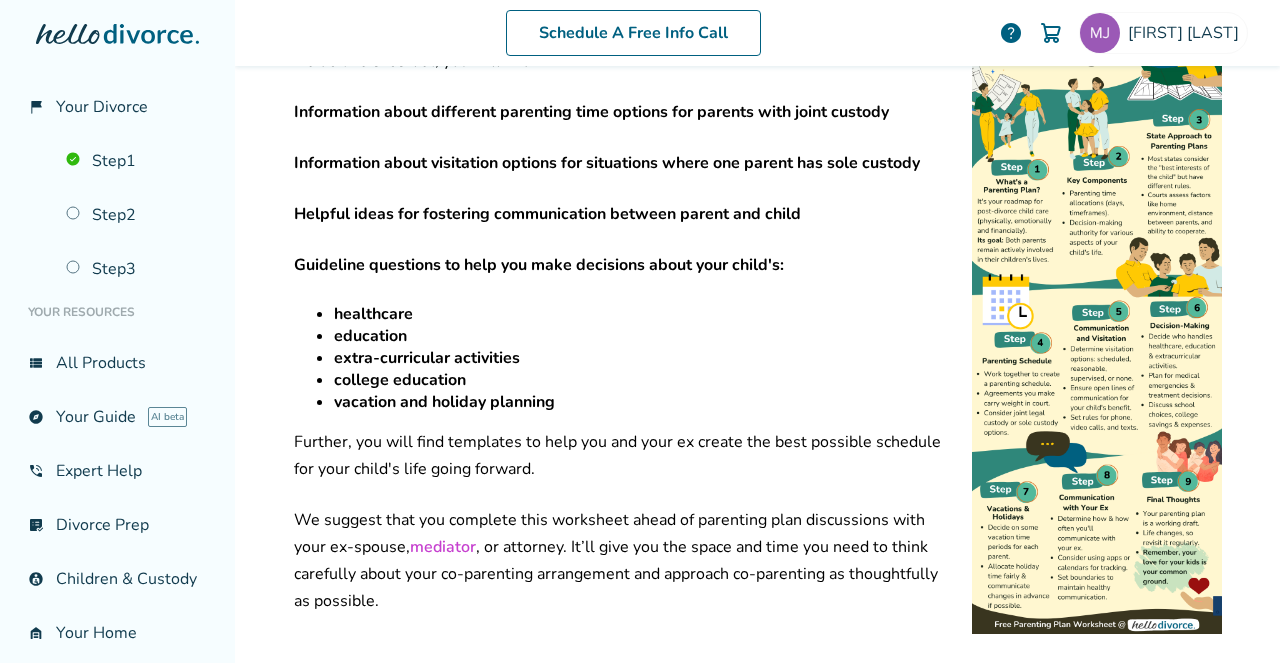 scroll, scrollTop: 604, scrollLeft: 0, axis: vertical 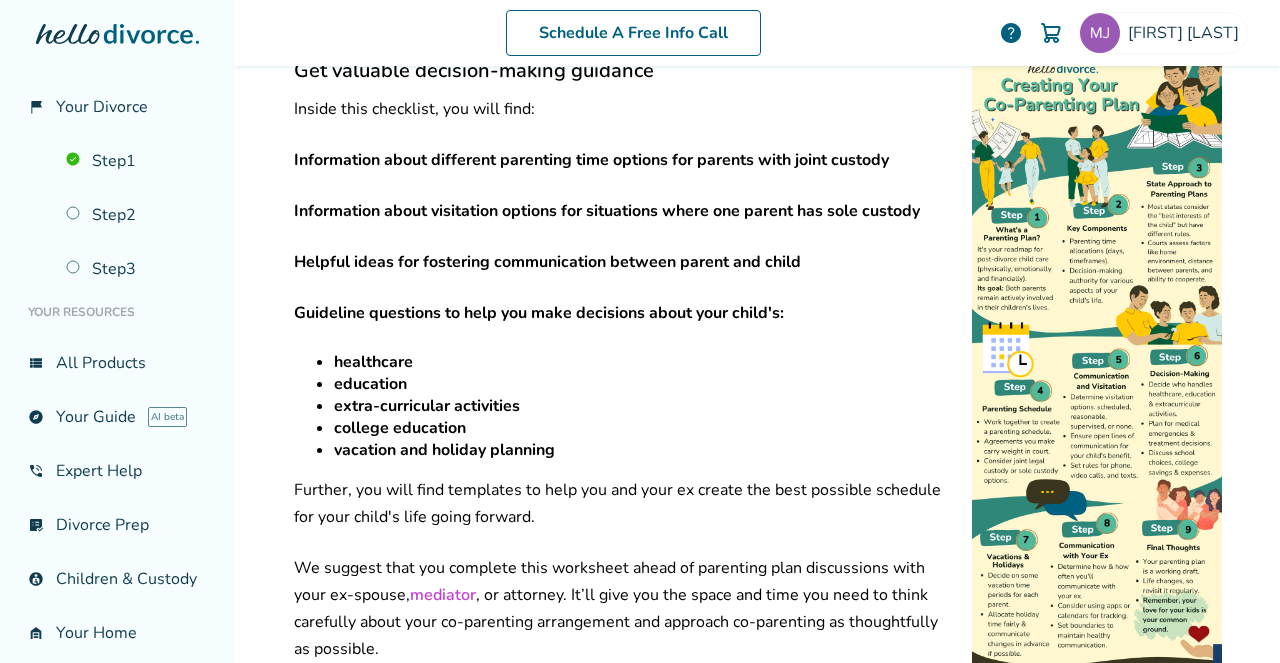 click at bounding box center (1097, 369) 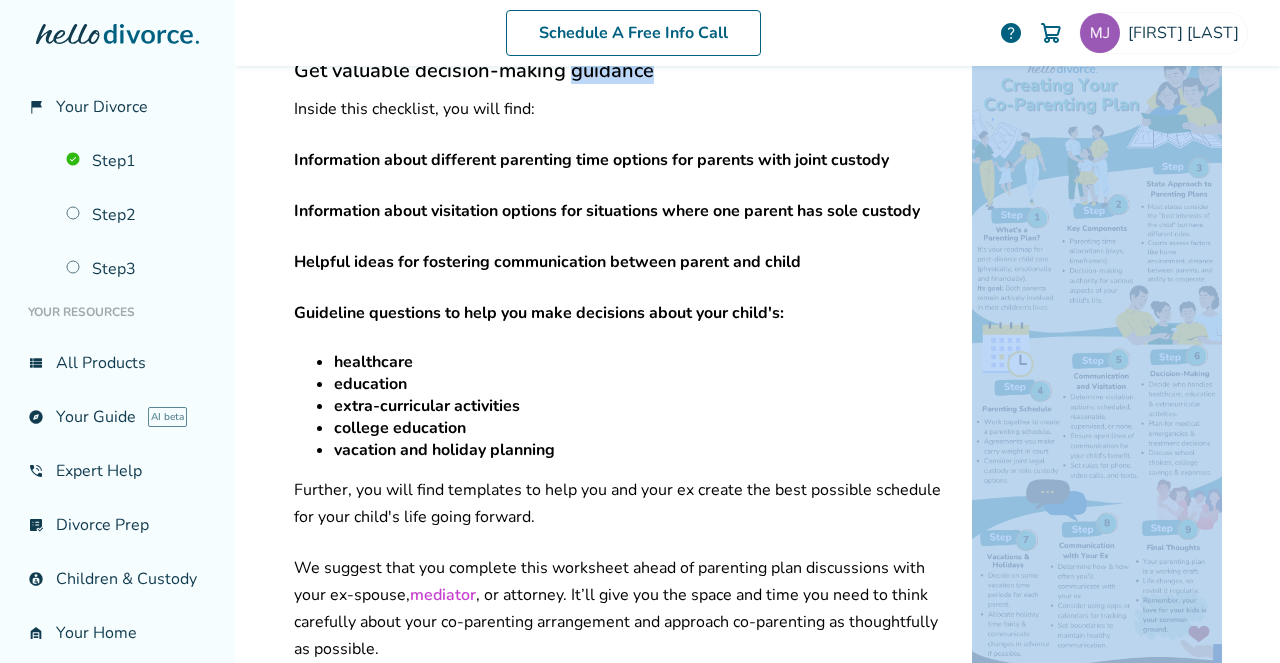 click at bounding box center [1097, 369] 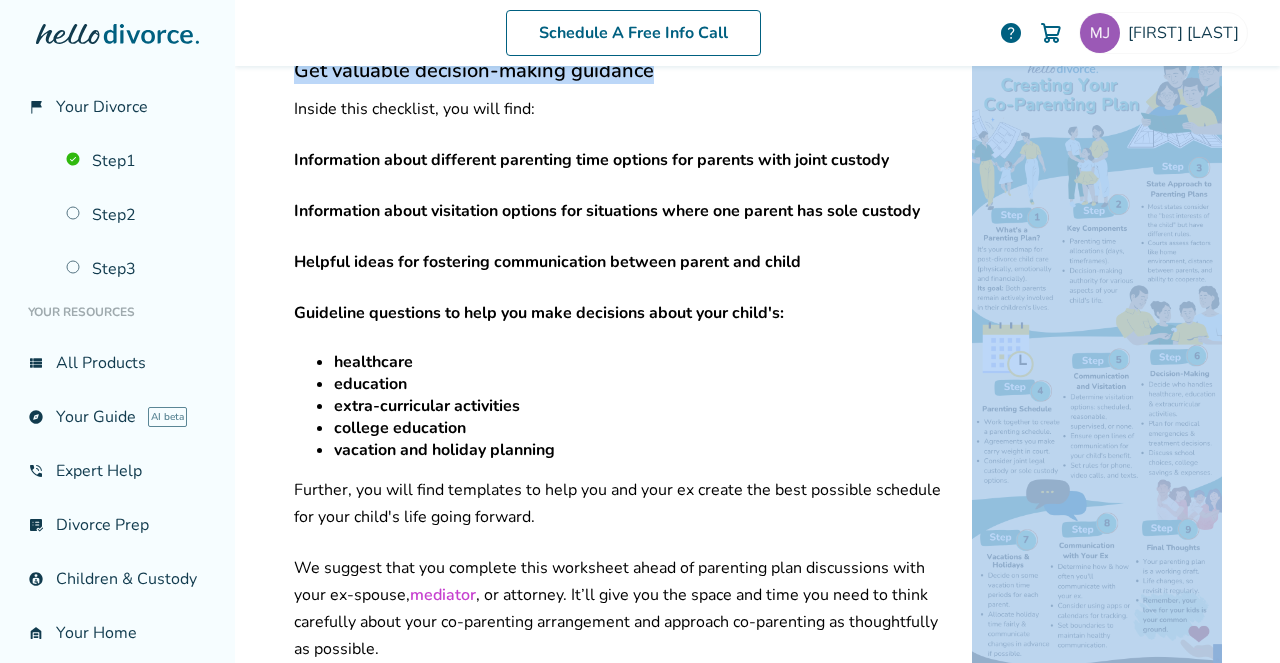 click at bounding box center [1097, 369] 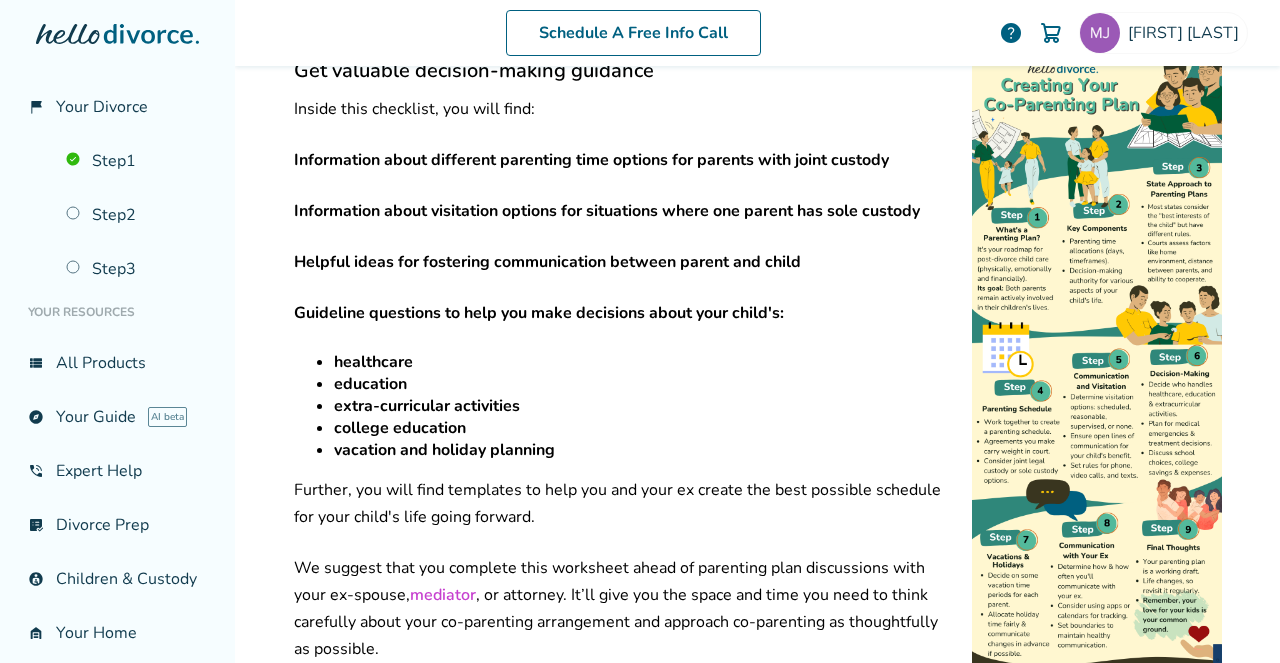 click at bounding box center [1097, 369] 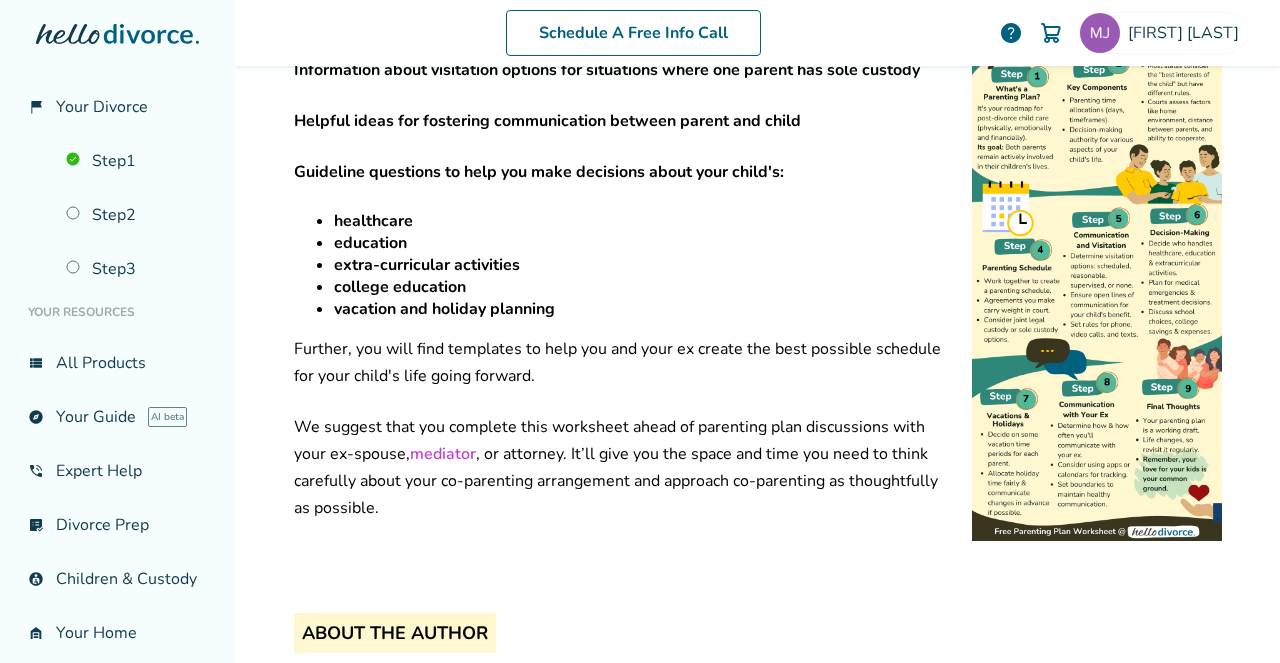scroll, scrollTop: 757, scrollLeft: 0, axis: vertical 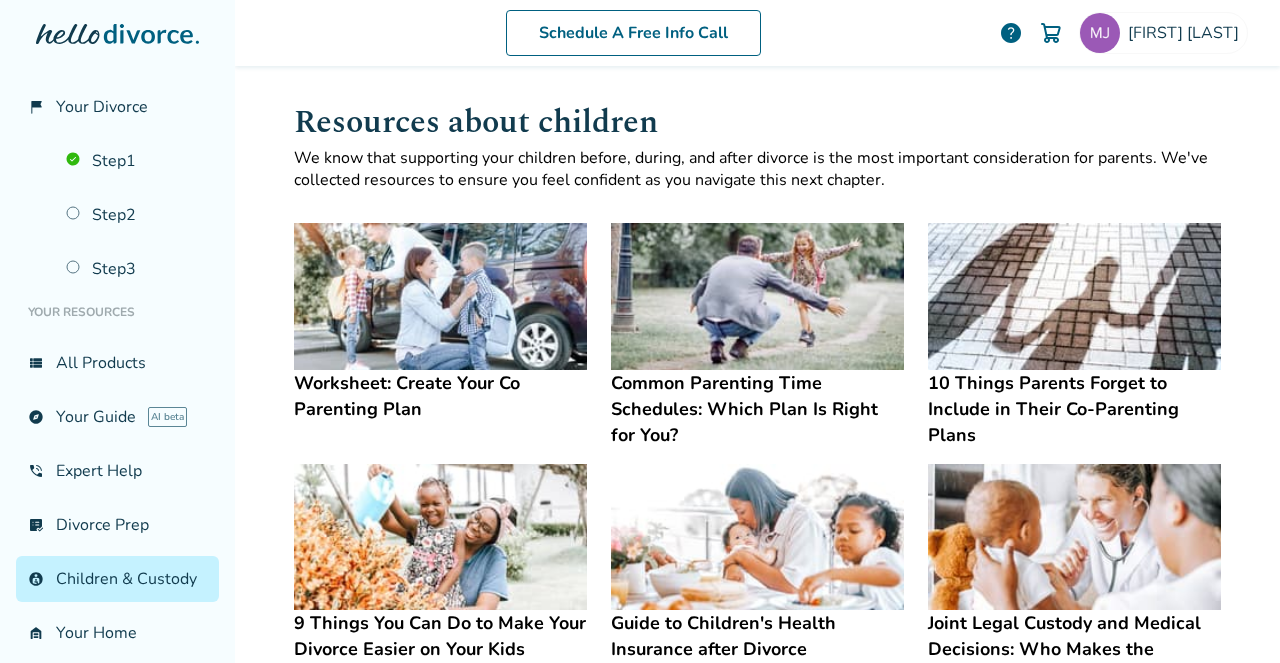 click at bounding box center [440, 296] 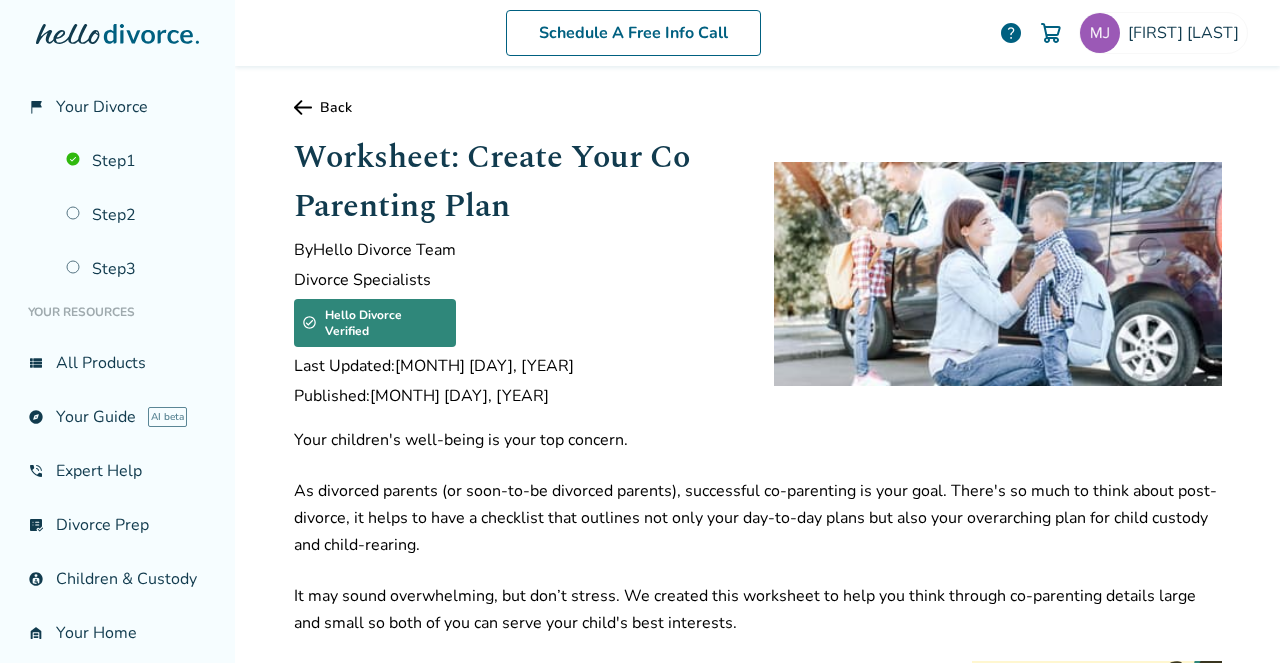 scroll, scrollTop: 0, scrollLeft: 0, axis: both 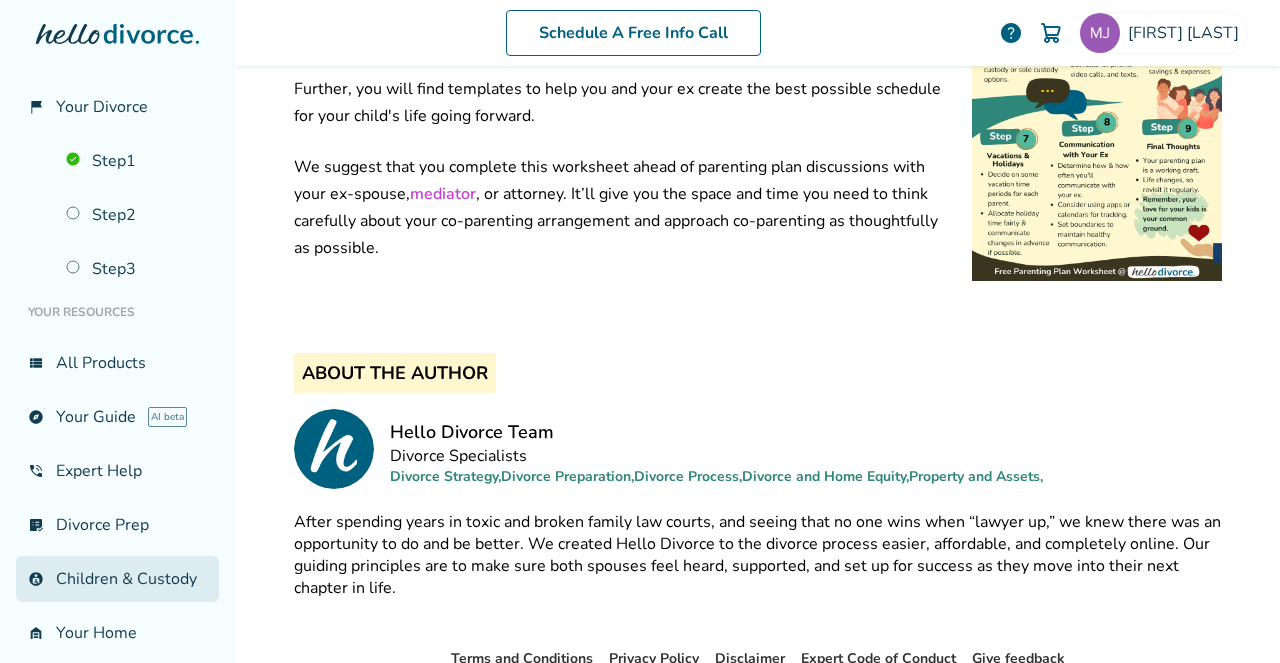 click on "account_child Children & Custody" at bounding box center (117, 579) 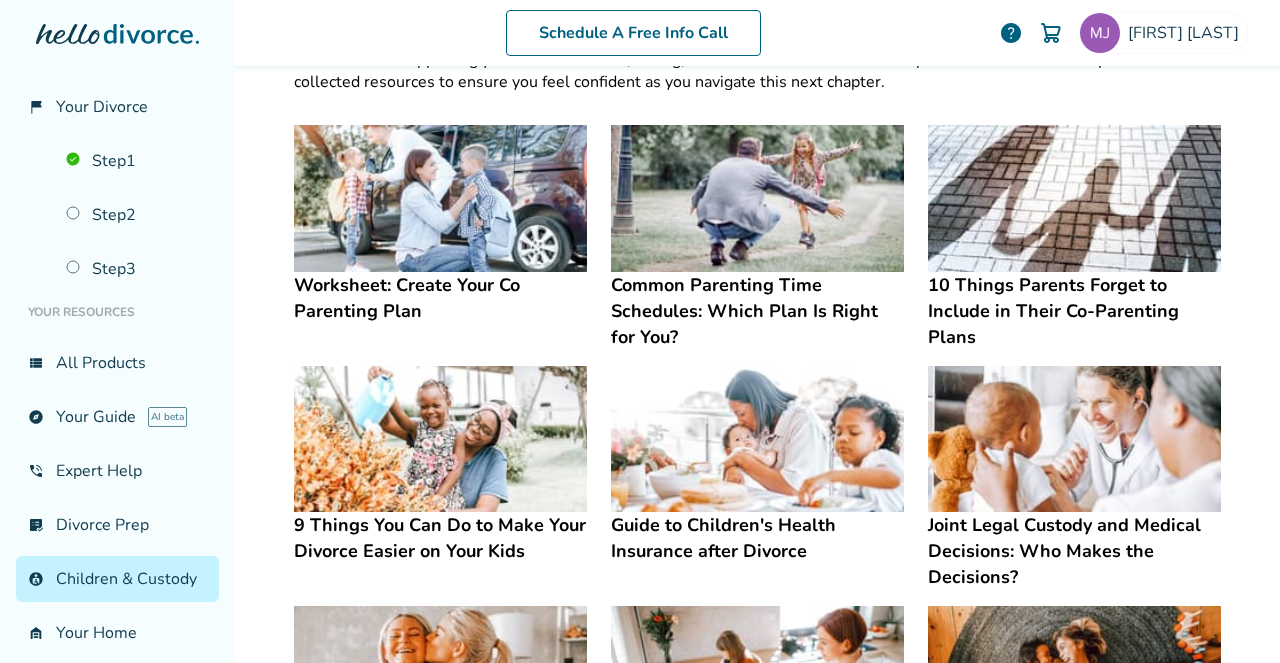 click at bounding box center (757, 198) 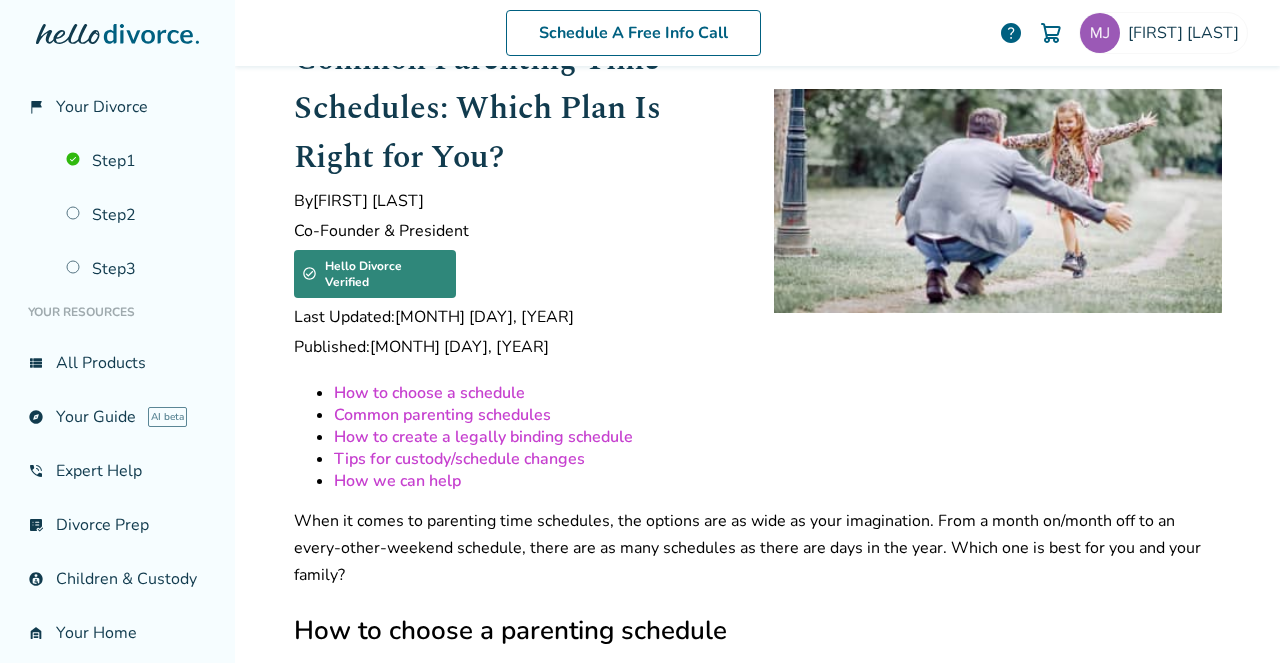 click on "How to choose a schedule" at bounding box center (429, 393) 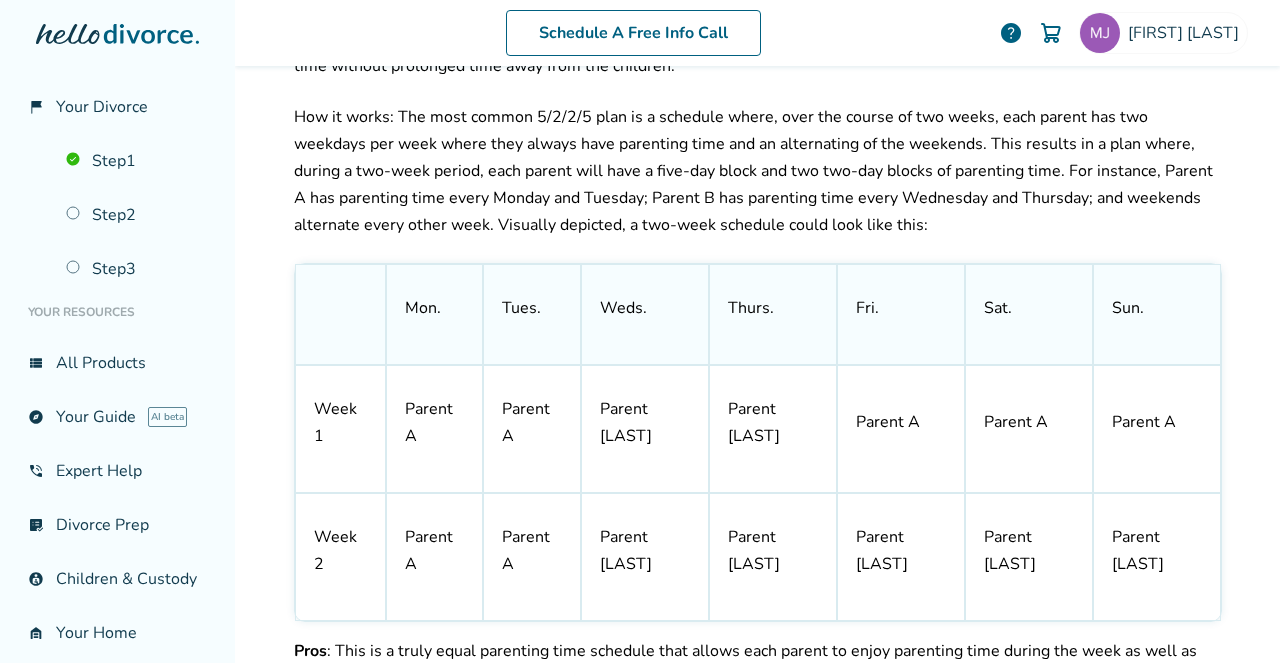 scroll, scrollTop: 3126, scrollLeft: 0, axis: vertical 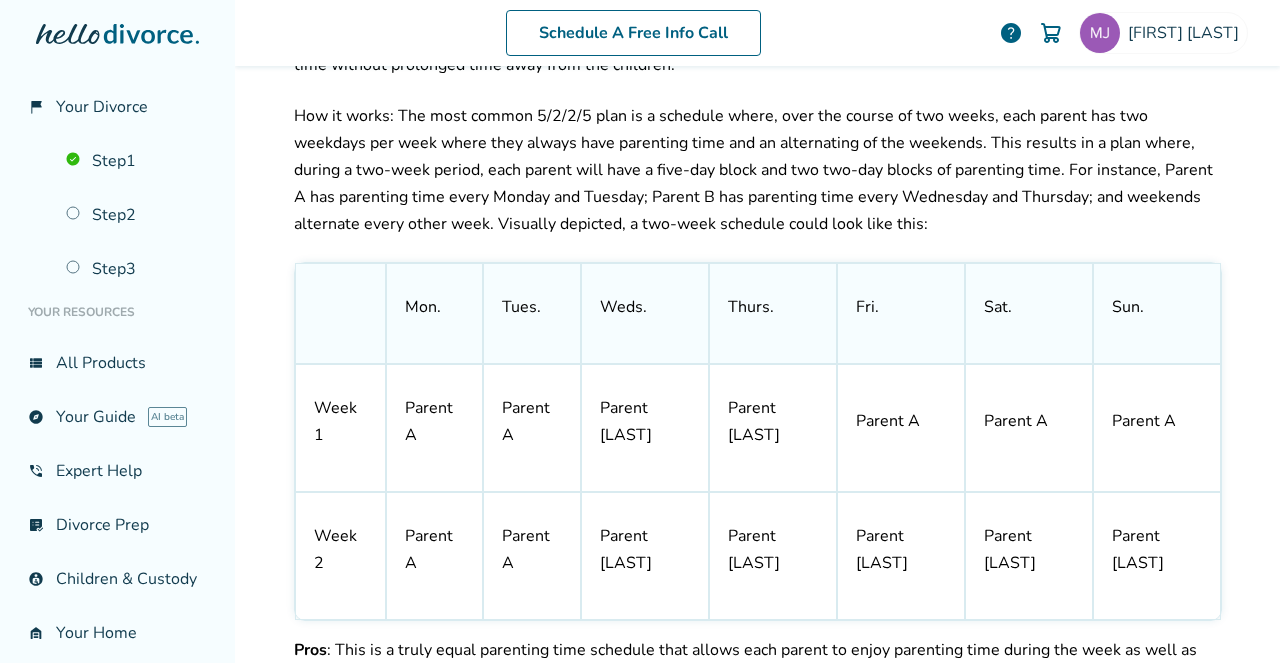 click on "Week 1" at bounding box center [340, 428] 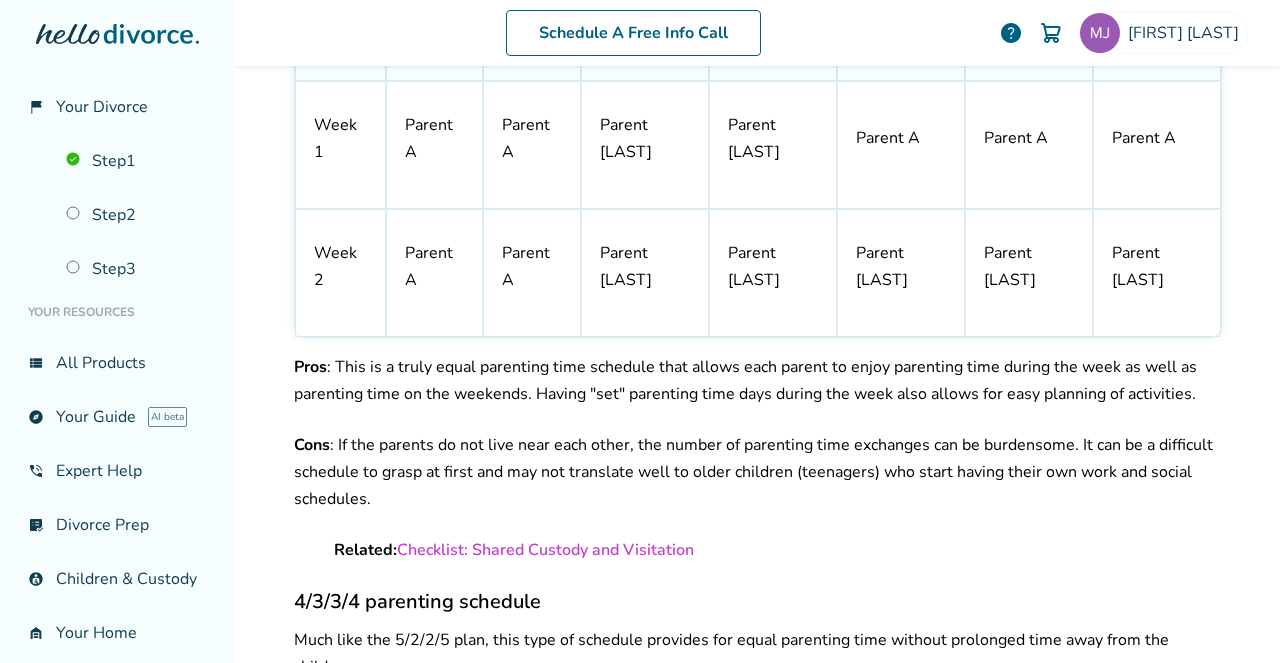 scroll, scrollTop: 3422, scrollLeft: 0, axis: vertical 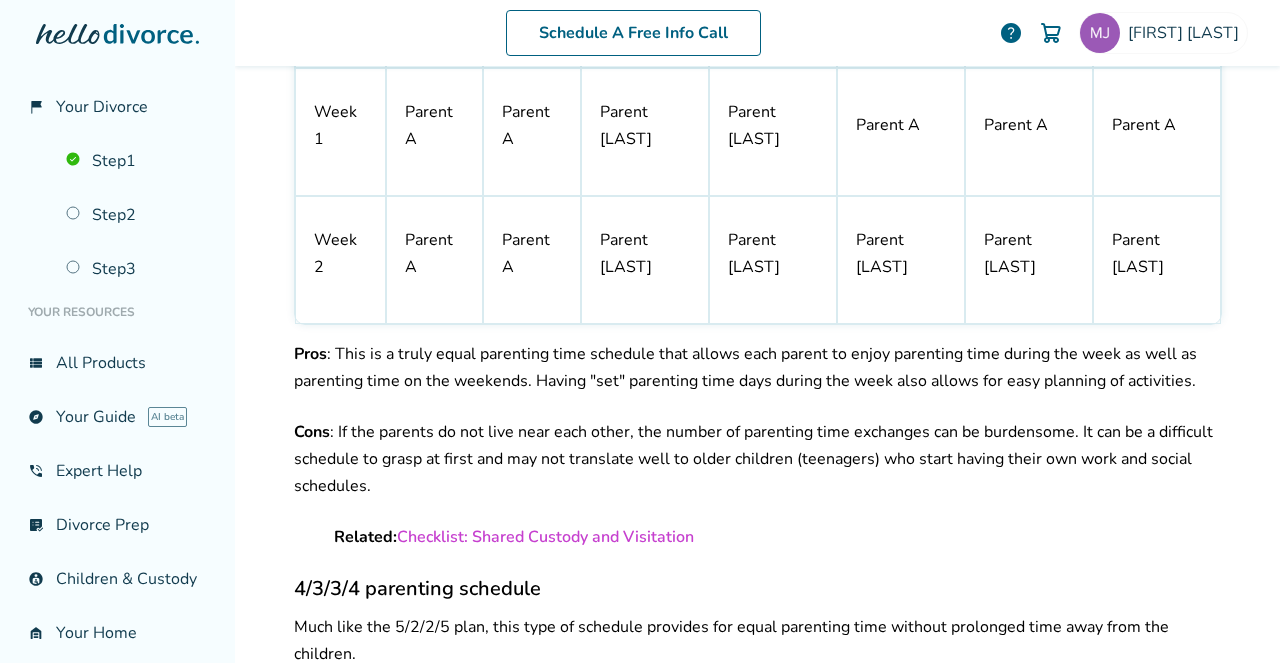 click on "Checklist: Shared Custody and Visitation" at bounding box center (545, 537) 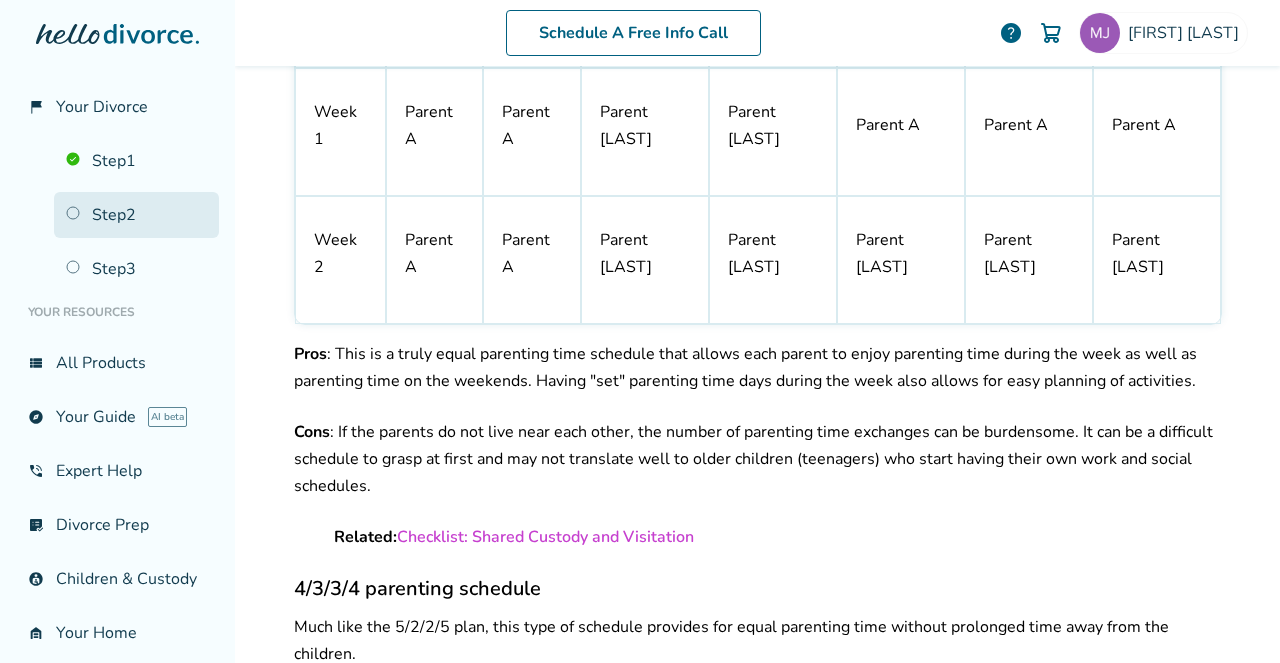 click on "Step  2" at bounding box center [136, 215] 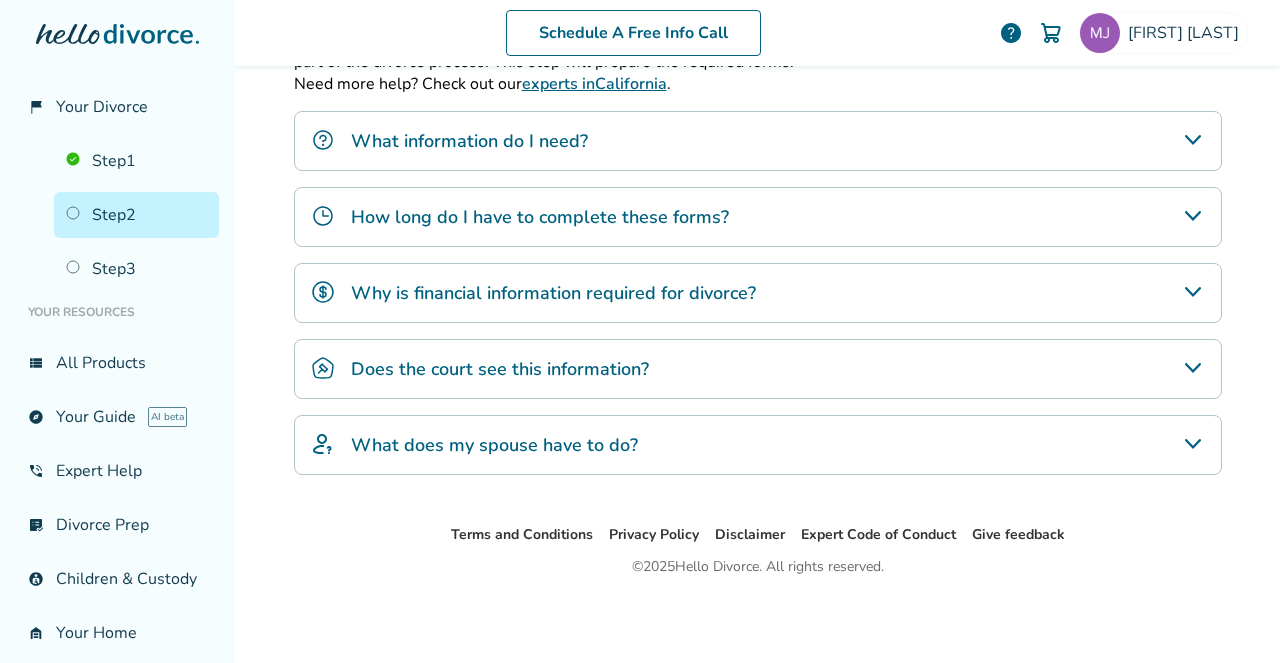 scroll, scrollTop: 98, scrollLeft: 0, axis: vertical 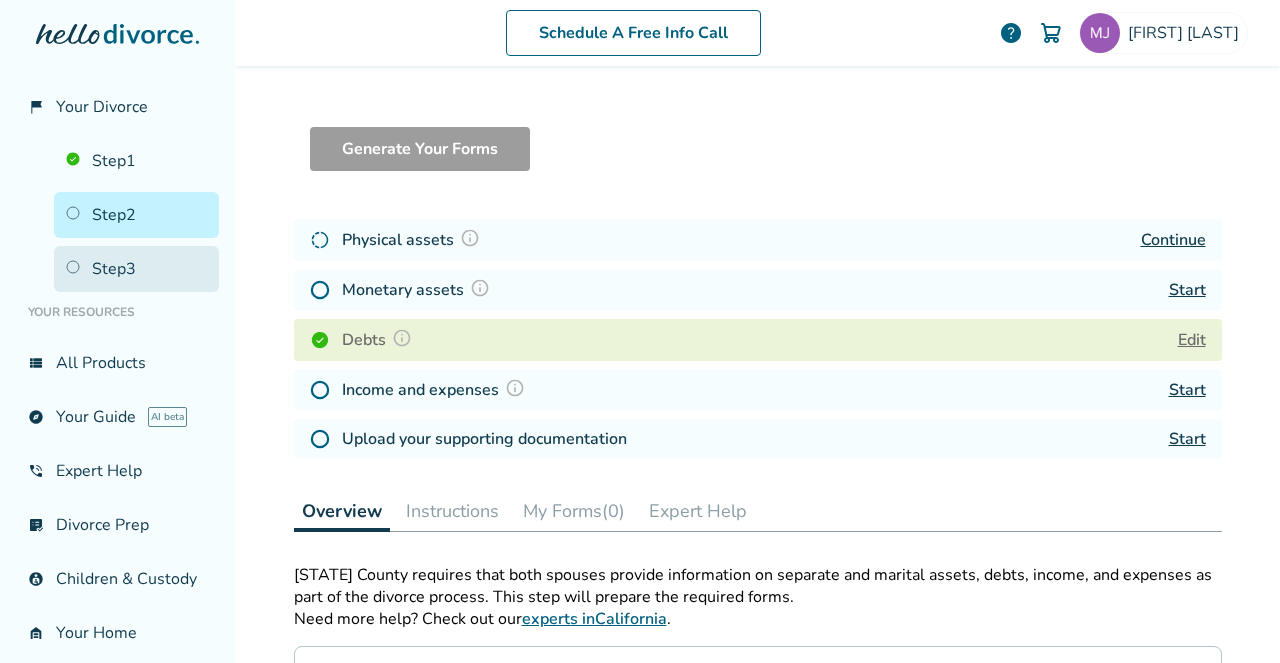 click on "Step  3" at bounding box center [136, 269] 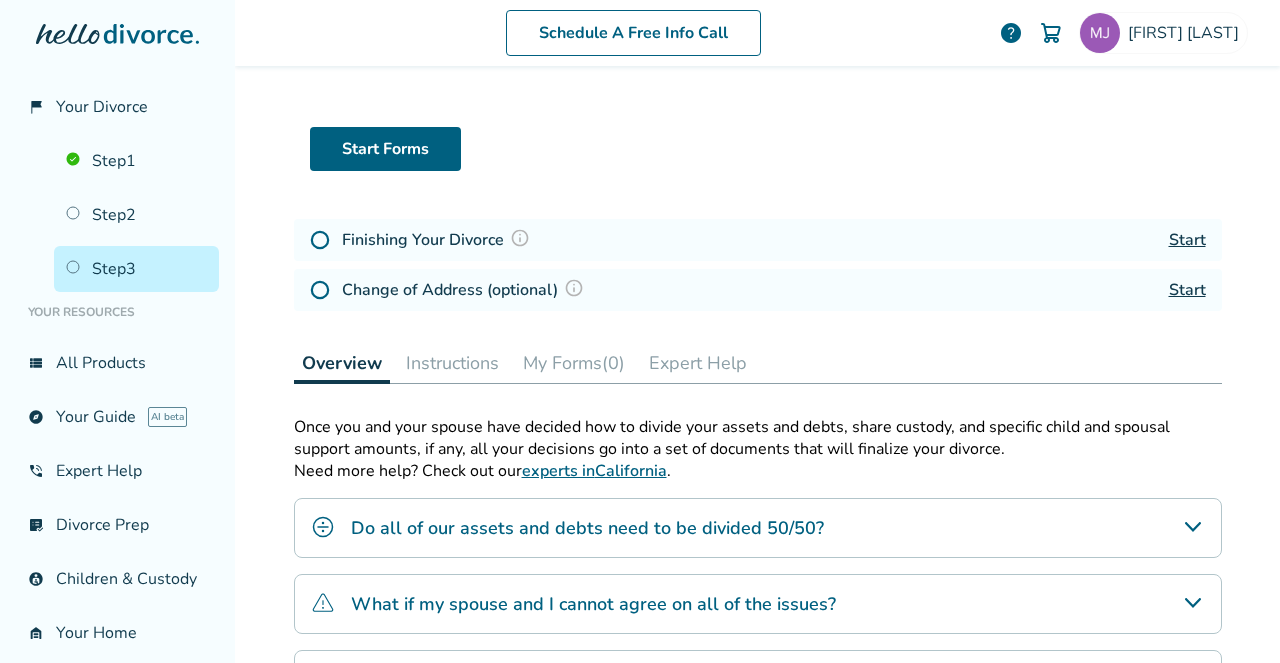 click at bounding box center [520, 238] 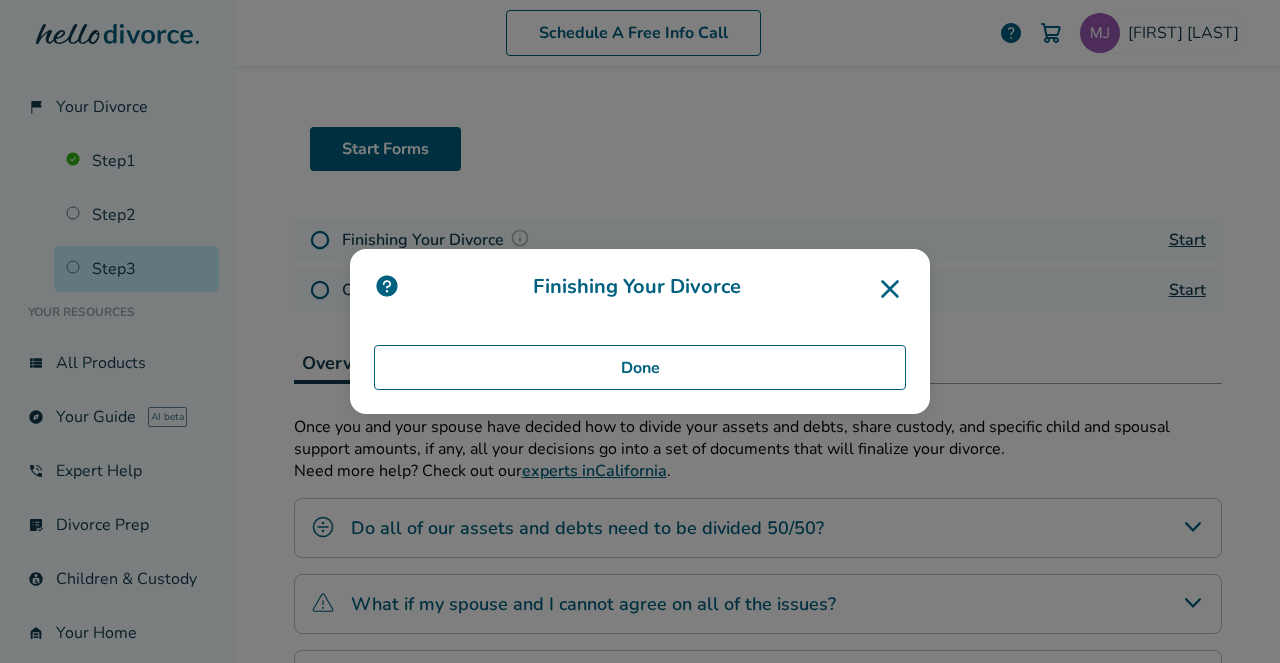 click 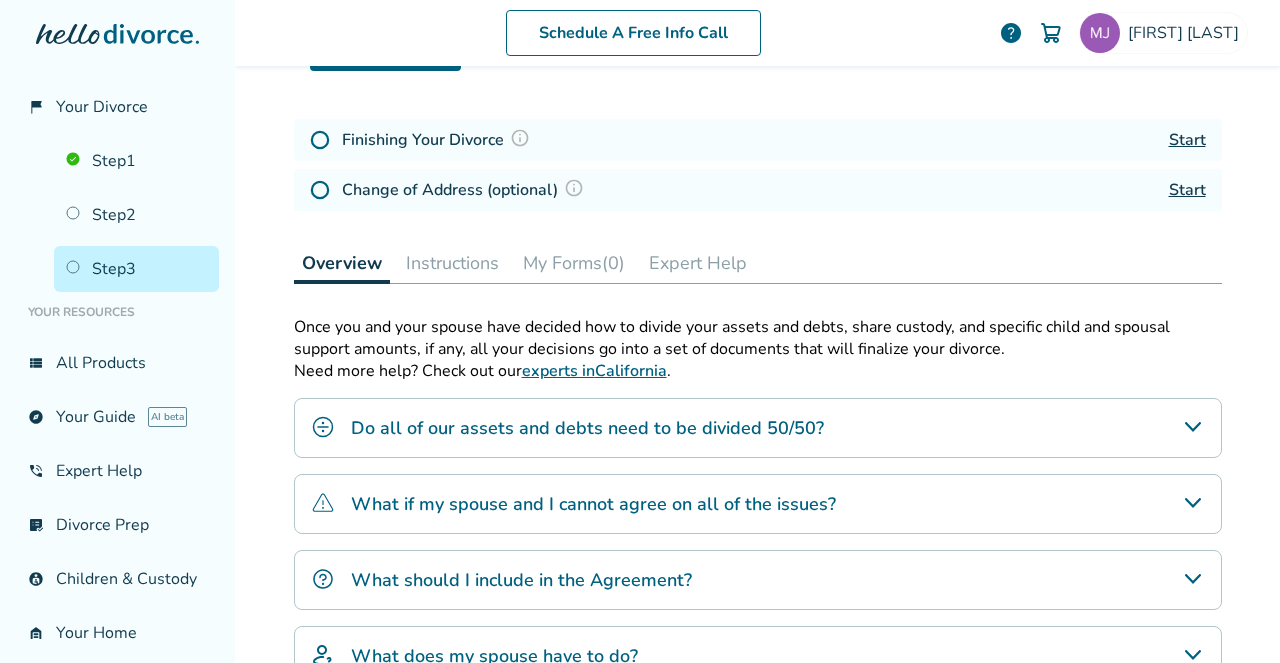 scroll, scrollTop: 218, scrollLeft: 0, axis: vertical 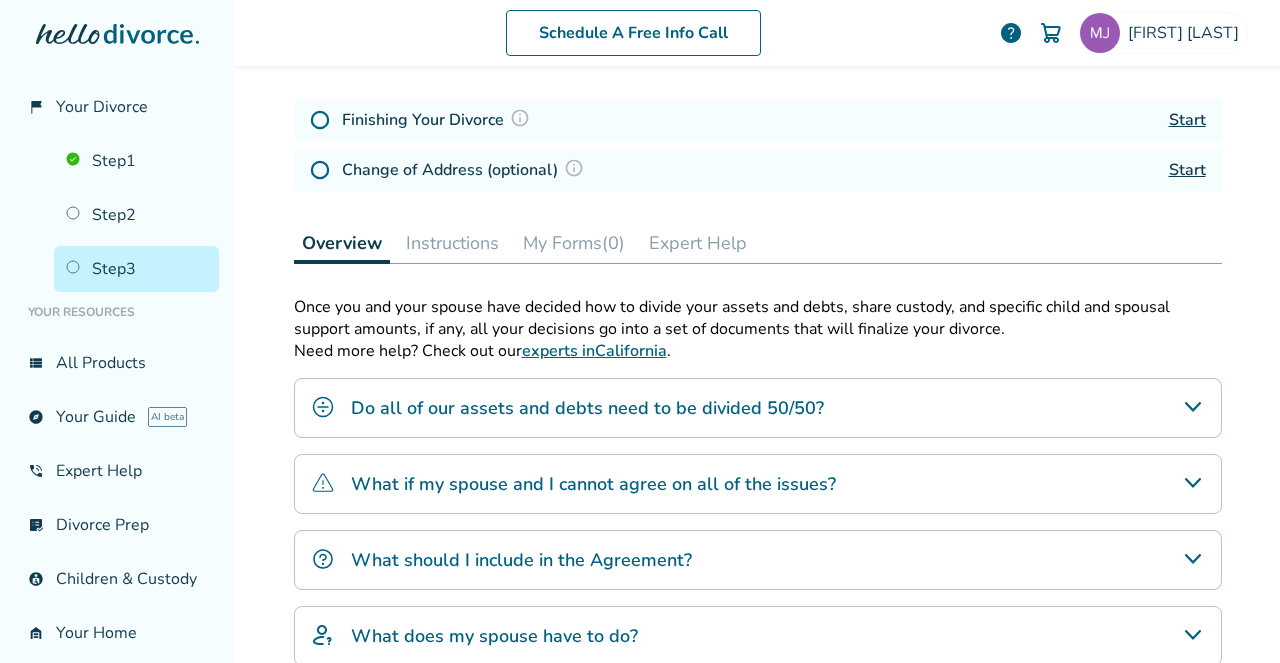 click on "Do all of our assets and debts need to be divided 50/50?" at bounding box center (587, 408) 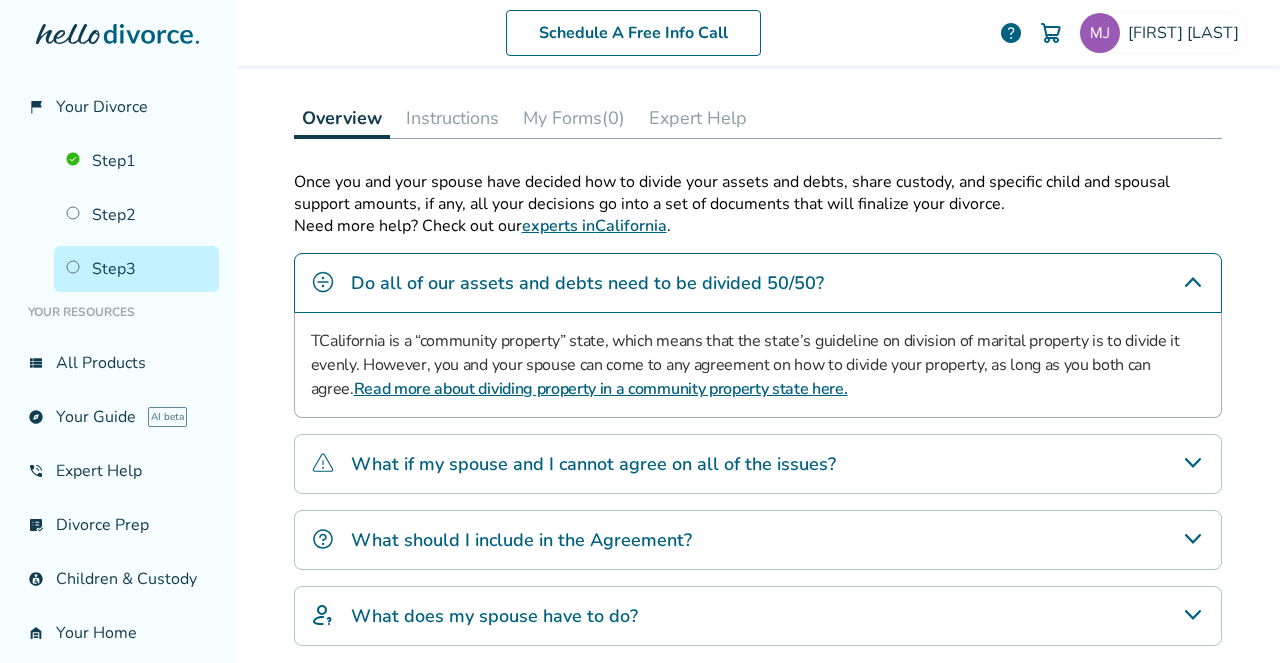 scroll, scrollTop: 366, scrollLeft: 0, axis: vertical 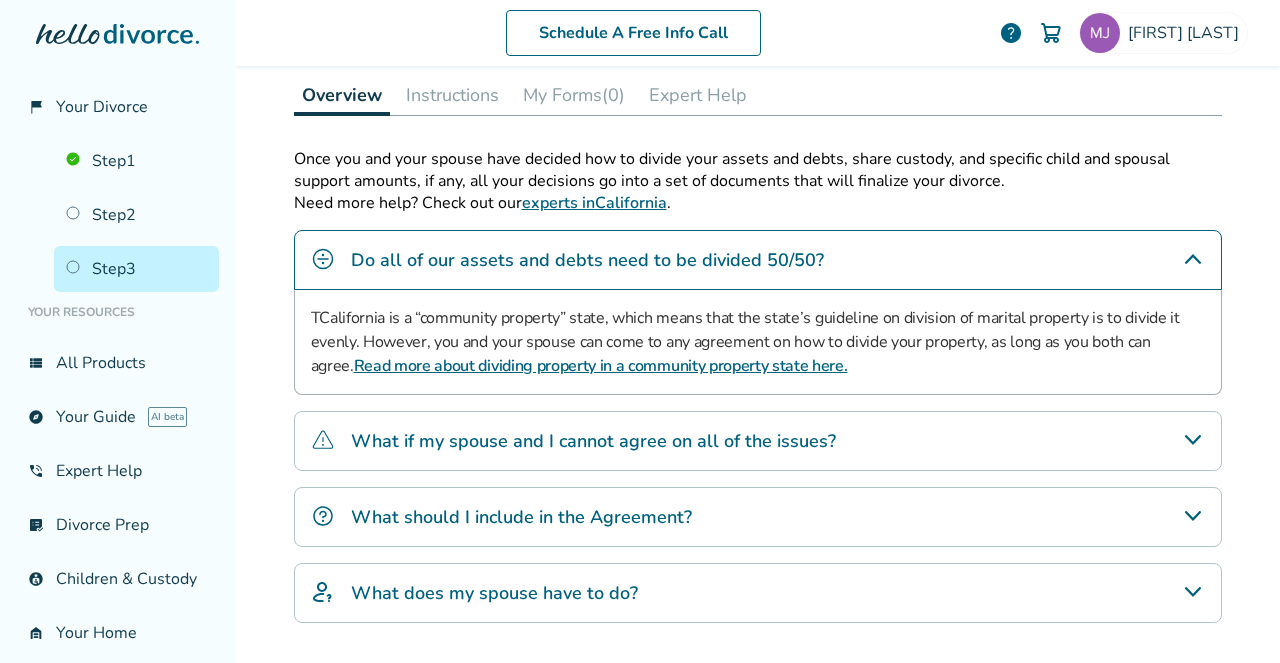 click on "What if my spouse and I cannot agree on all of the issues?" at bounding box center [593, 441] 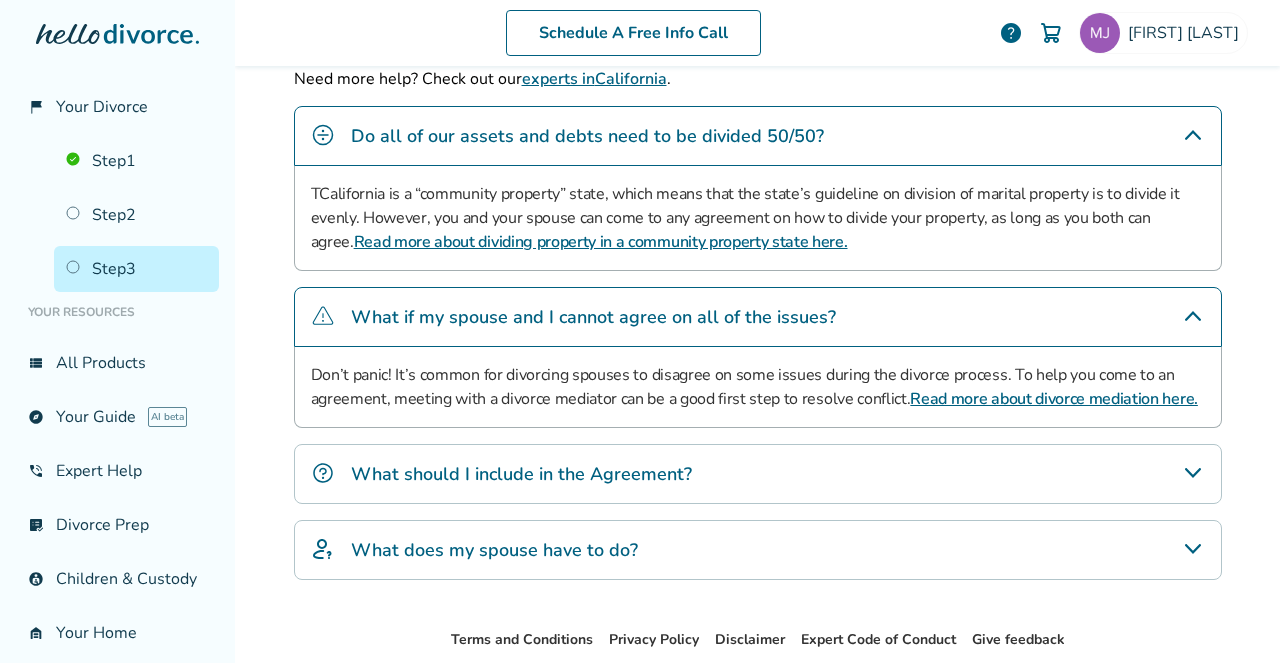 scroll, scrollTop: 495, scrollLeft: 0, axis: vertical 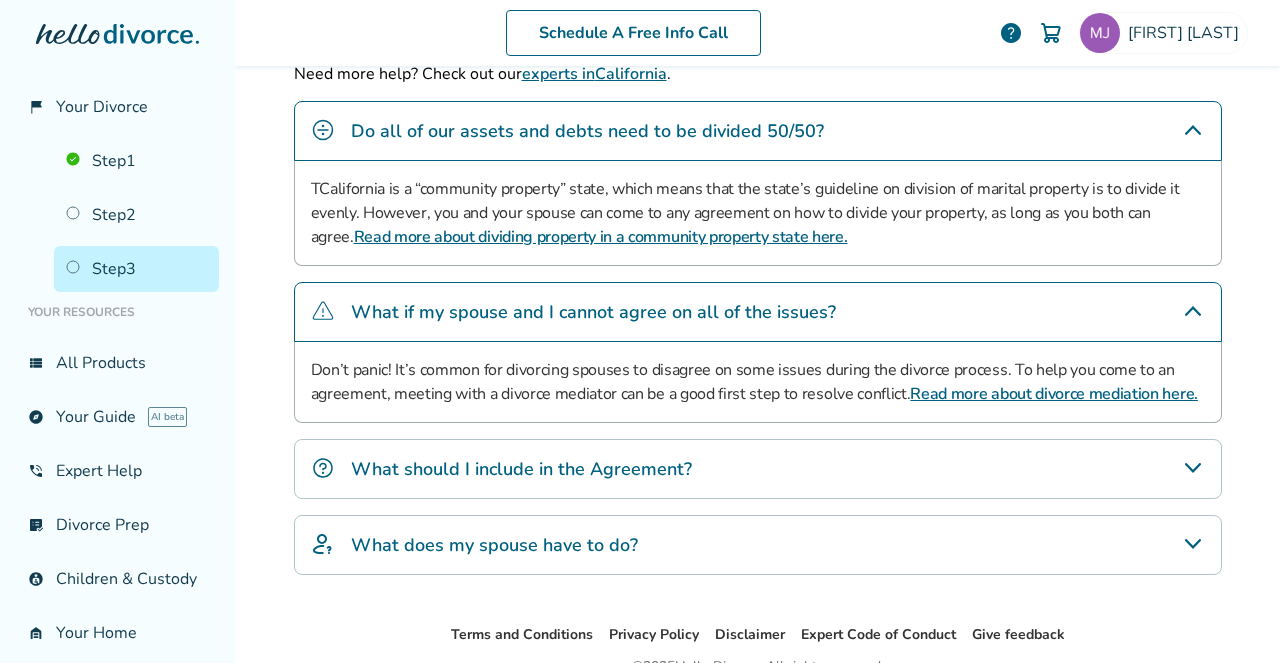 click on "What should I include in the Agreement?" at bounding box center [758, 469] 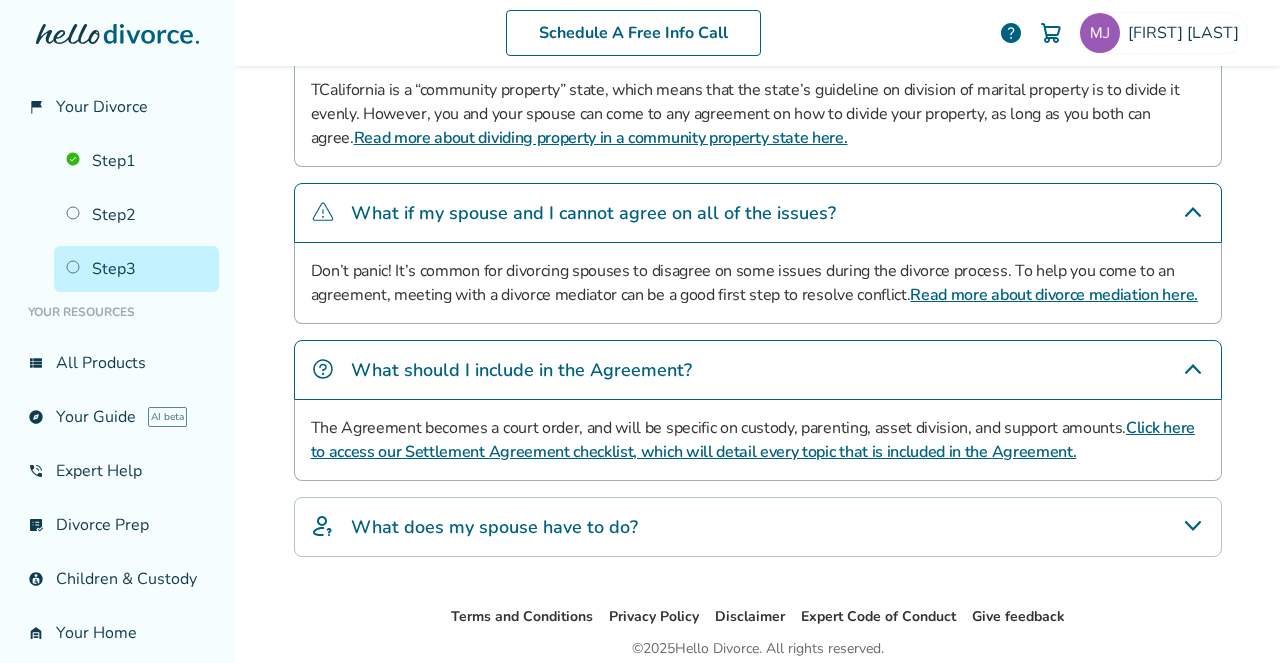 scroll, scrollTop: 634, scrollLeft: 0, axis: vertical 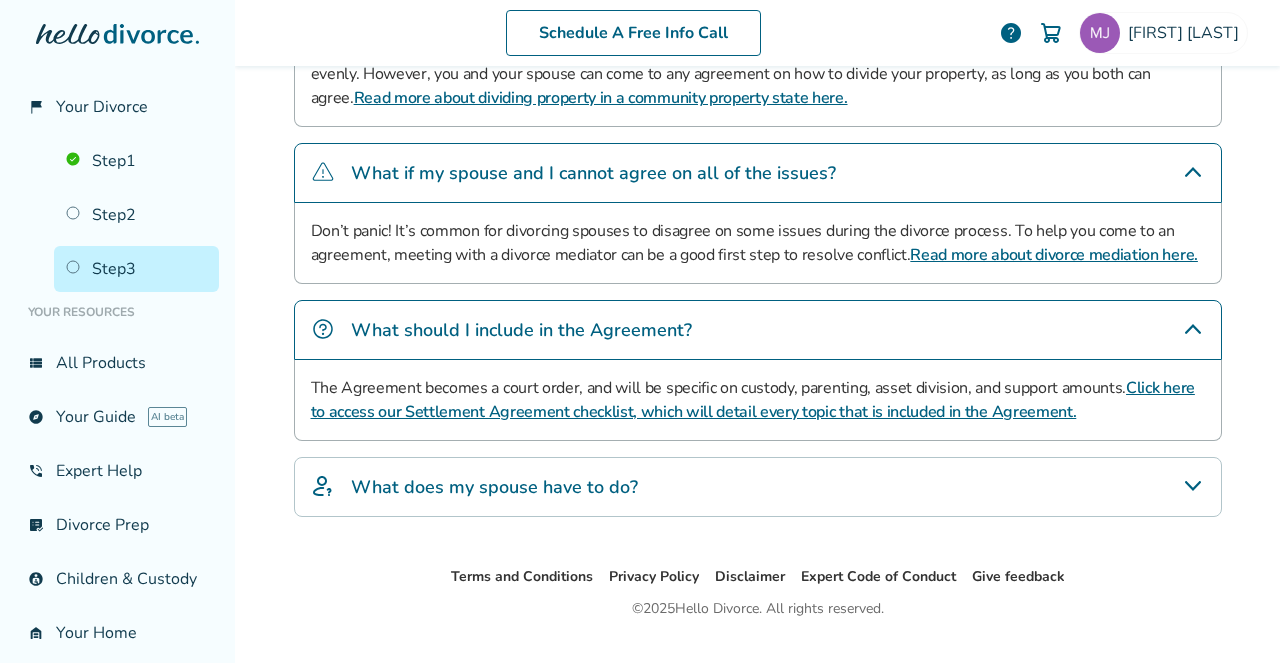 click on "Click here to access our Settlement Agreement checklist, which will detail every topic that is included in the Agreement." at bounding box center (753, 400) 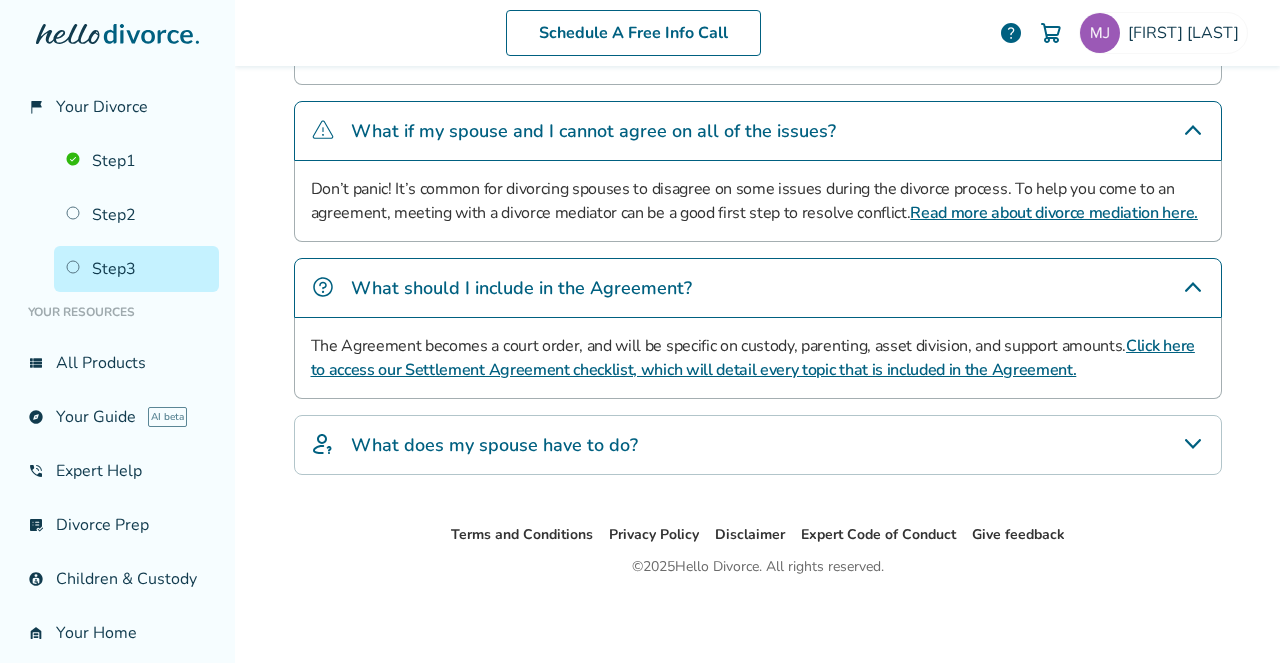scroll, scrollTop: 680, scrollLeft: 0, axis: vertical 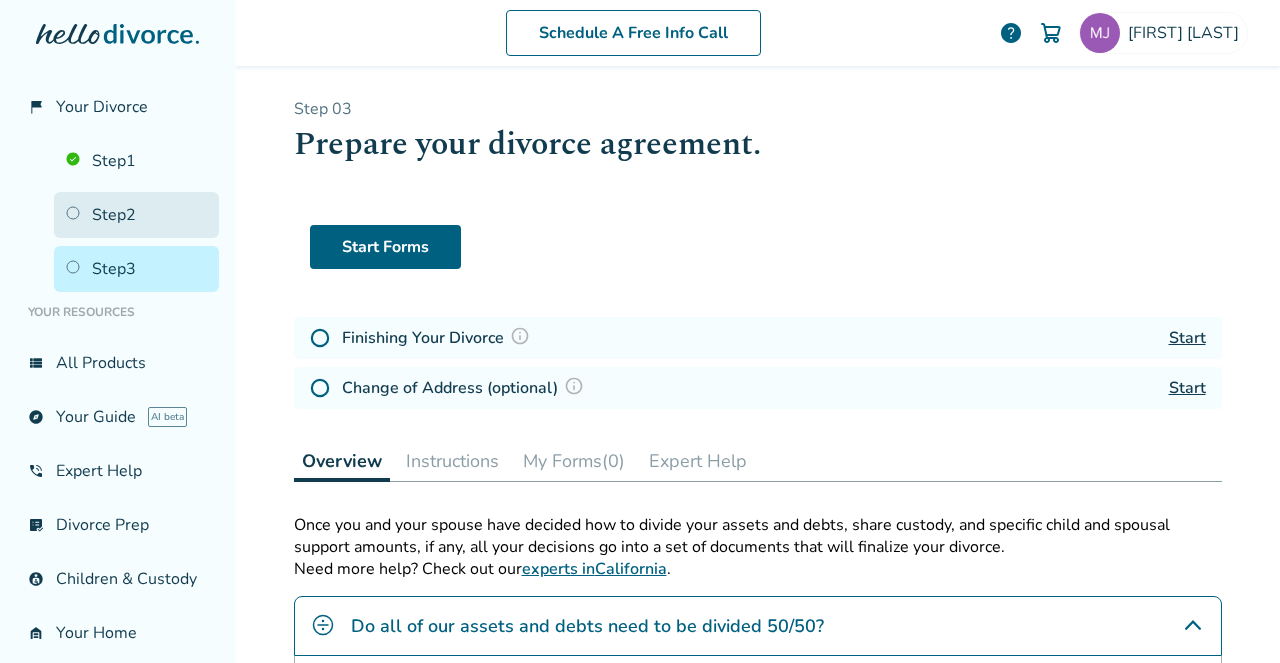click on "Step  2" at bounding box center [136, 215] 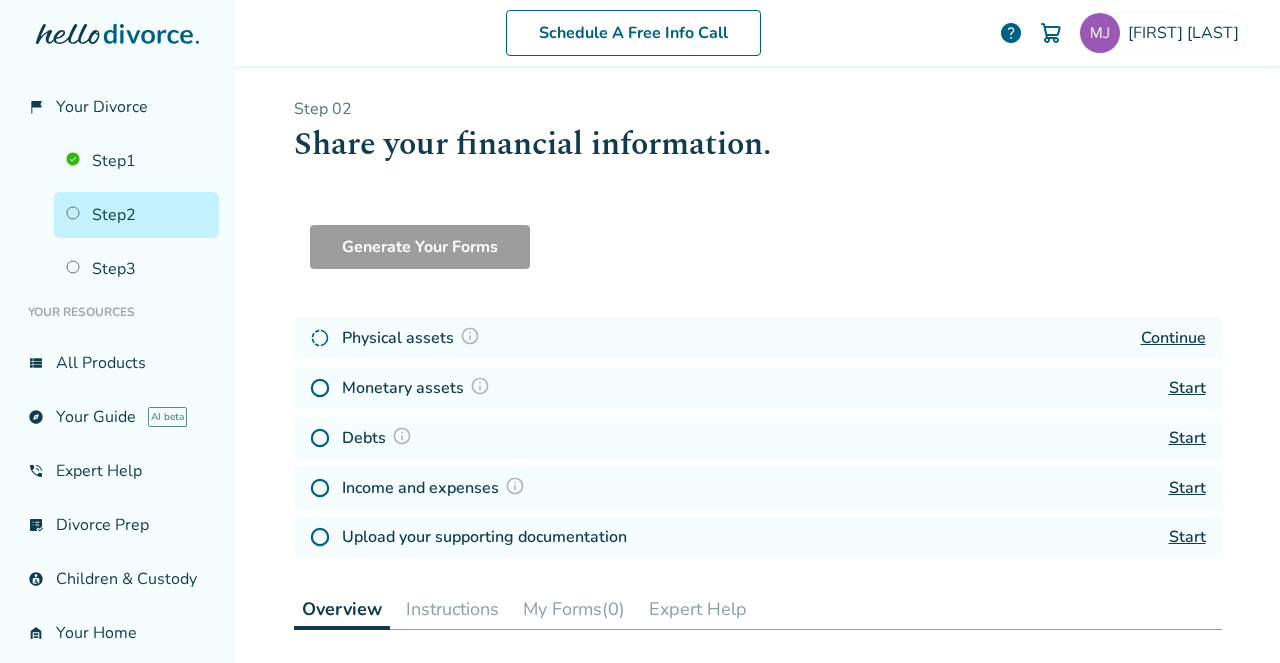 click on "Step  2" at bounding box center (136, 215) 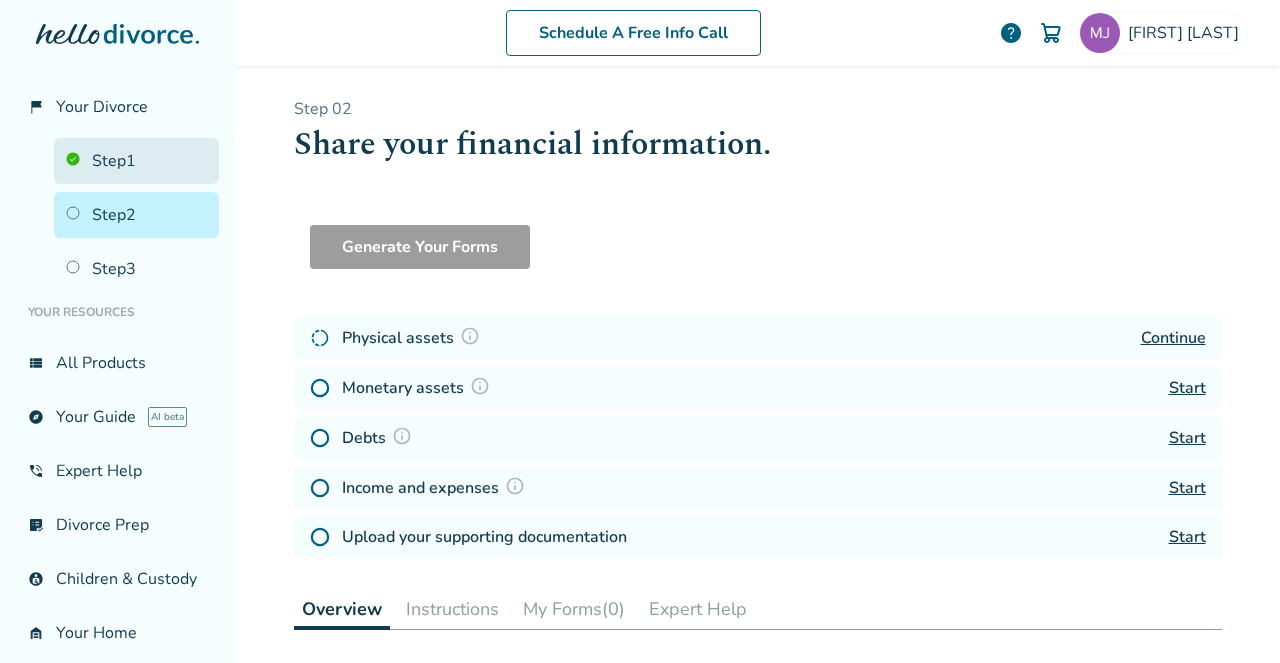 click on "Step  1" at bounding box center [136, 161] 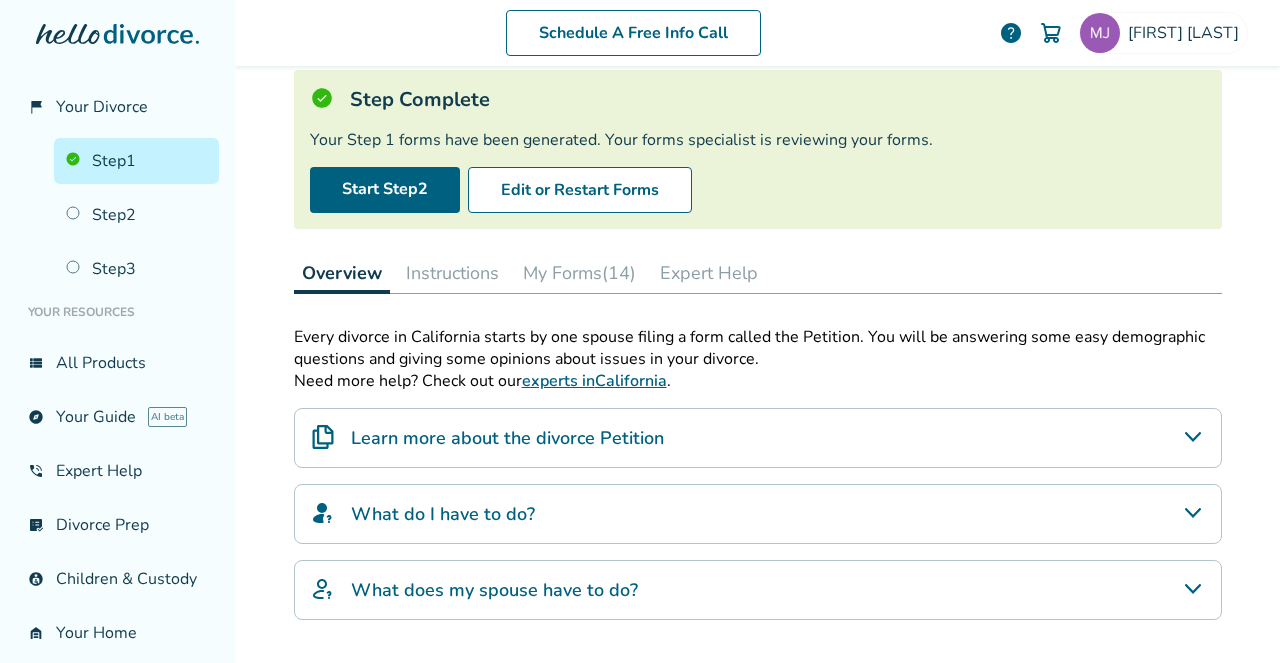 scroll, scrollTop: 124, scrollLeft: 0, axis: vertical 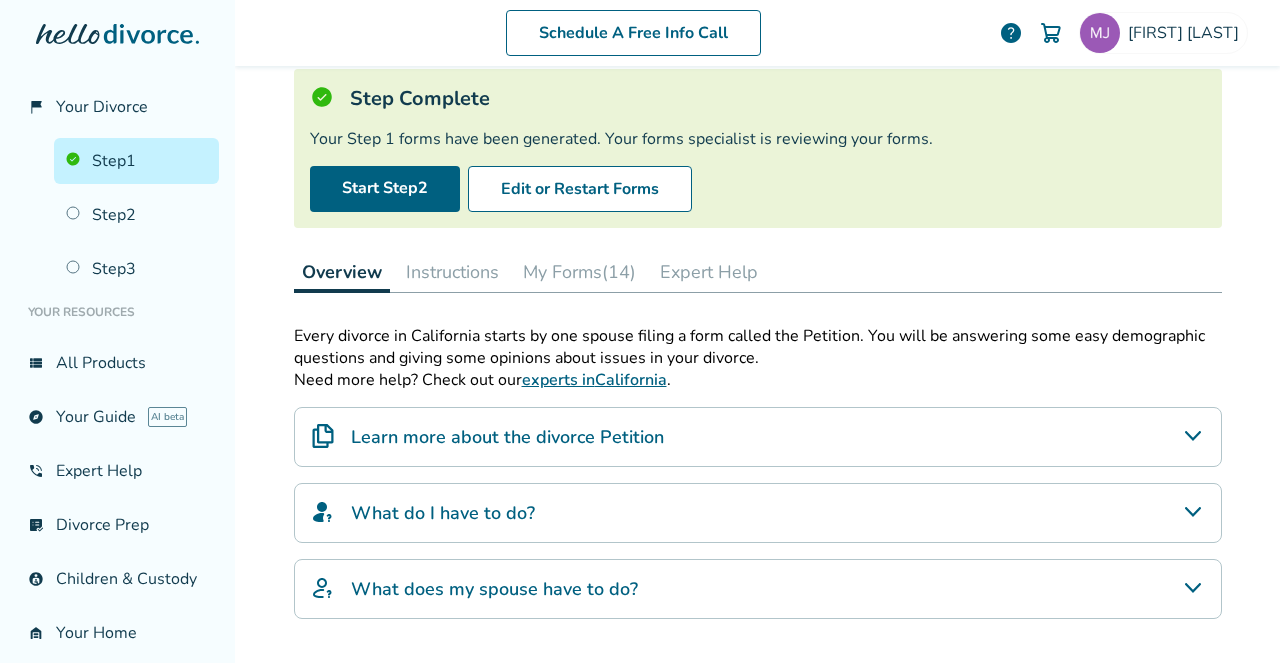 click on "My Forms  (14)" at bounding box center [579, 272] 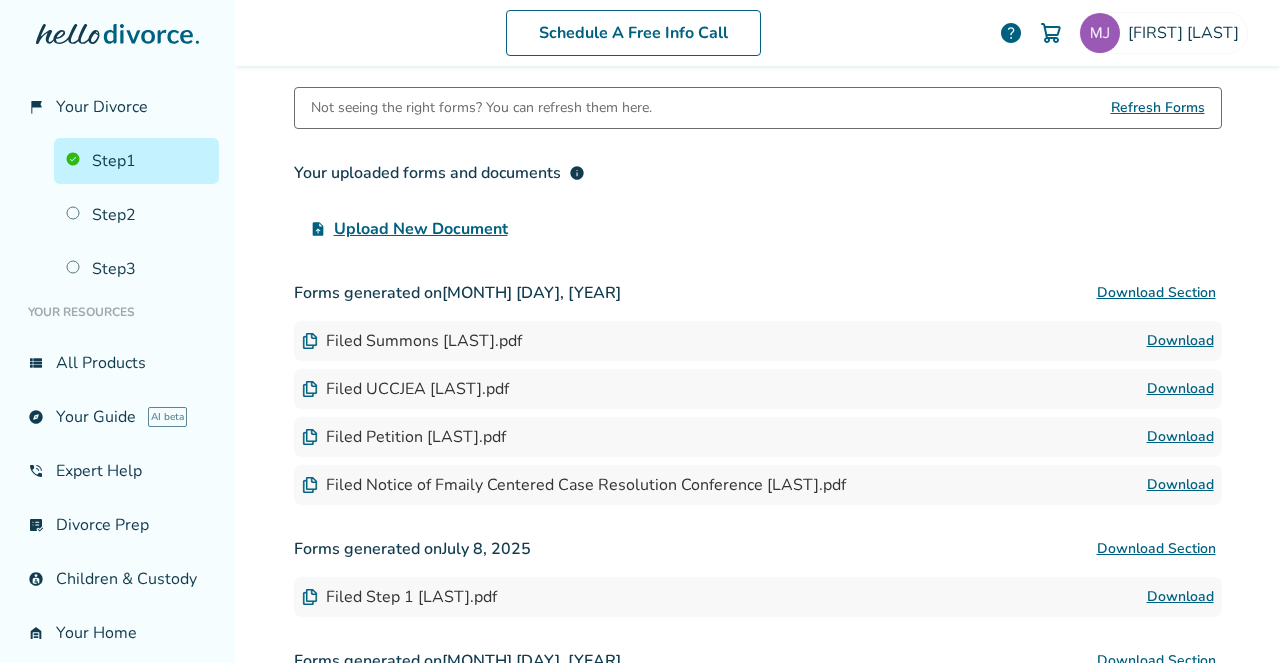 scroll, scrollTop: 371, scrollLeft: 0, axis: vertical 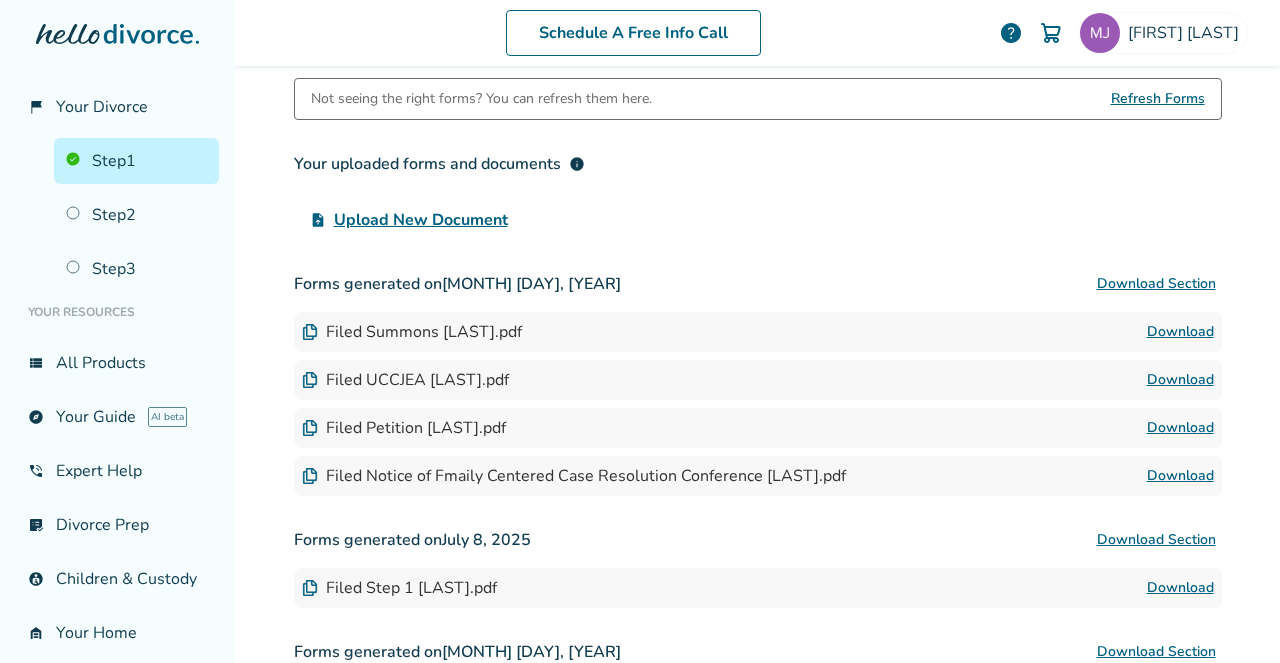 click on "Download" at bounding box center (1180, 332) 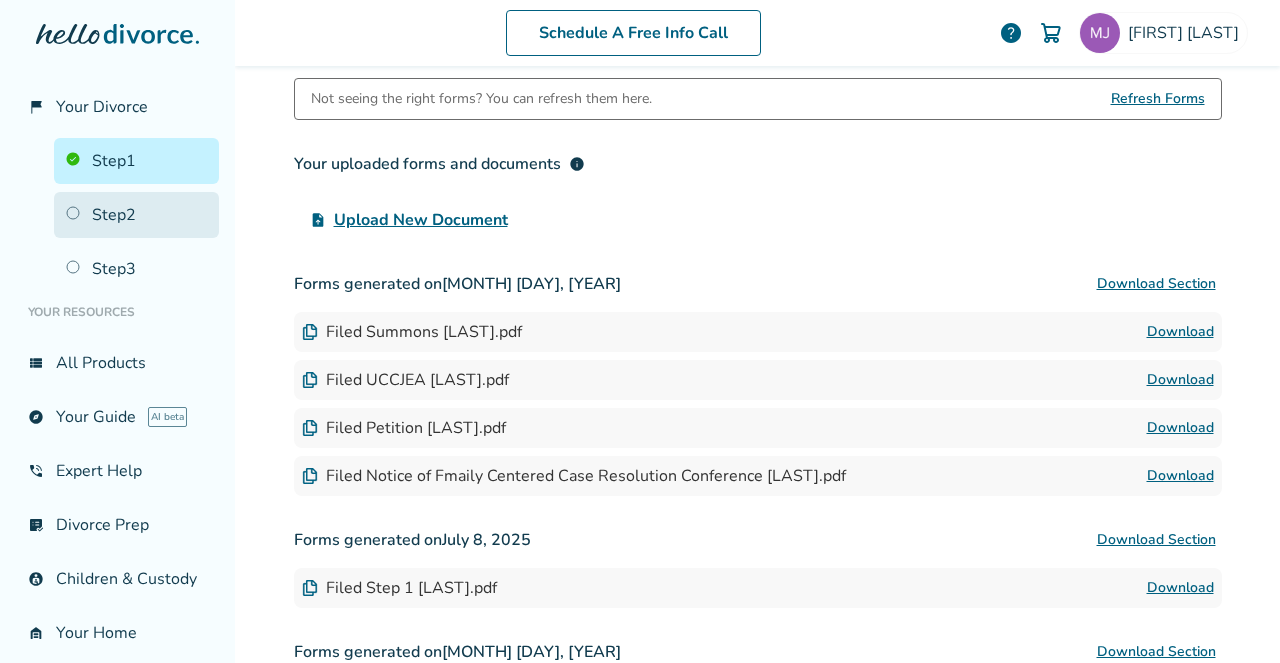 click on "Step  2" at bounding box center [136, 215] 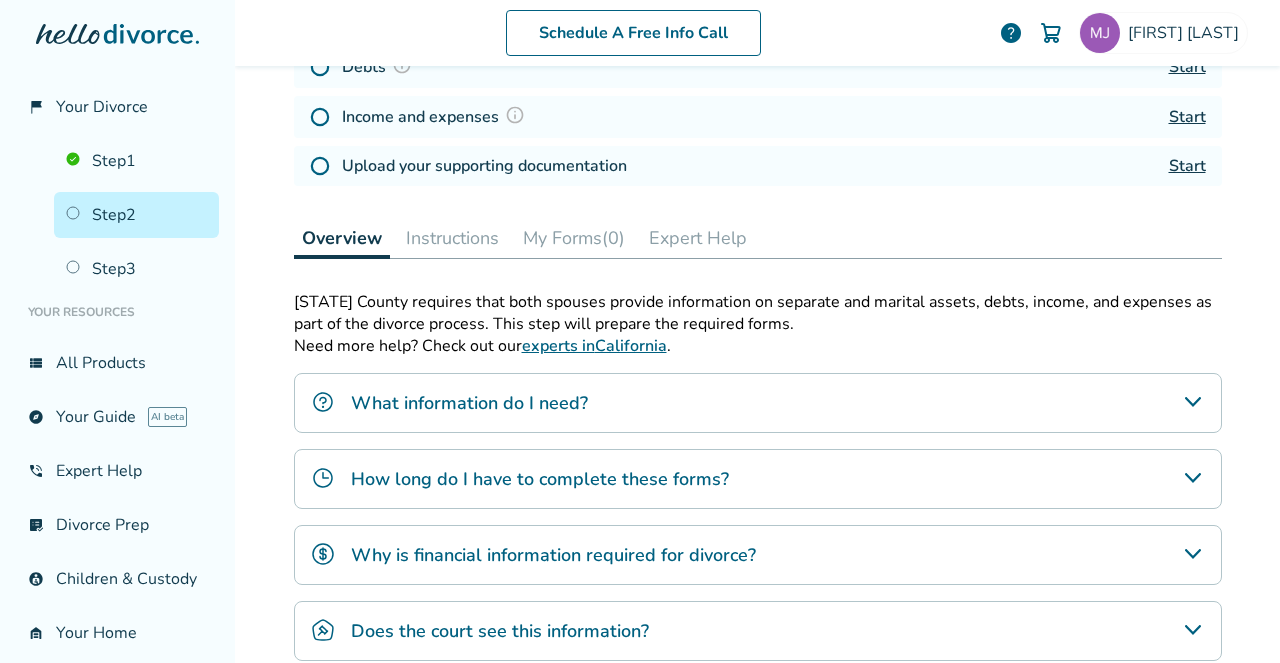 scroll, scrollTop: 98, scrollLeft: 0, axis: vertical 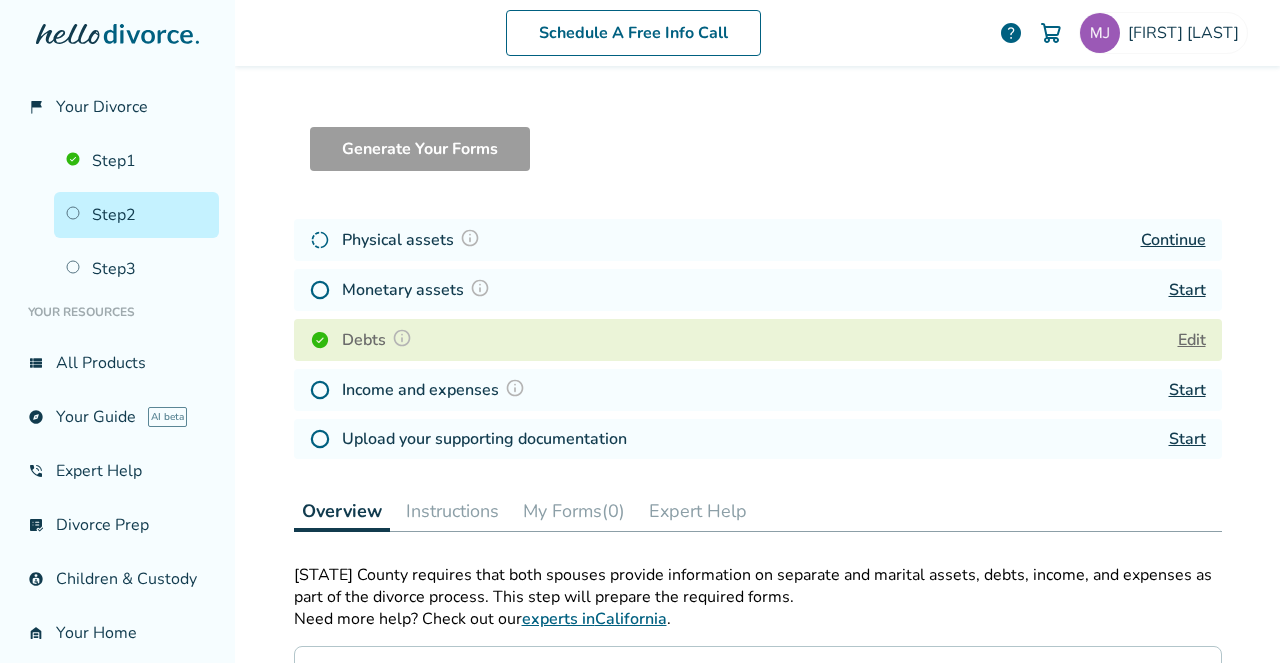 click on "Continue" at bounding box center [1173, 240] 